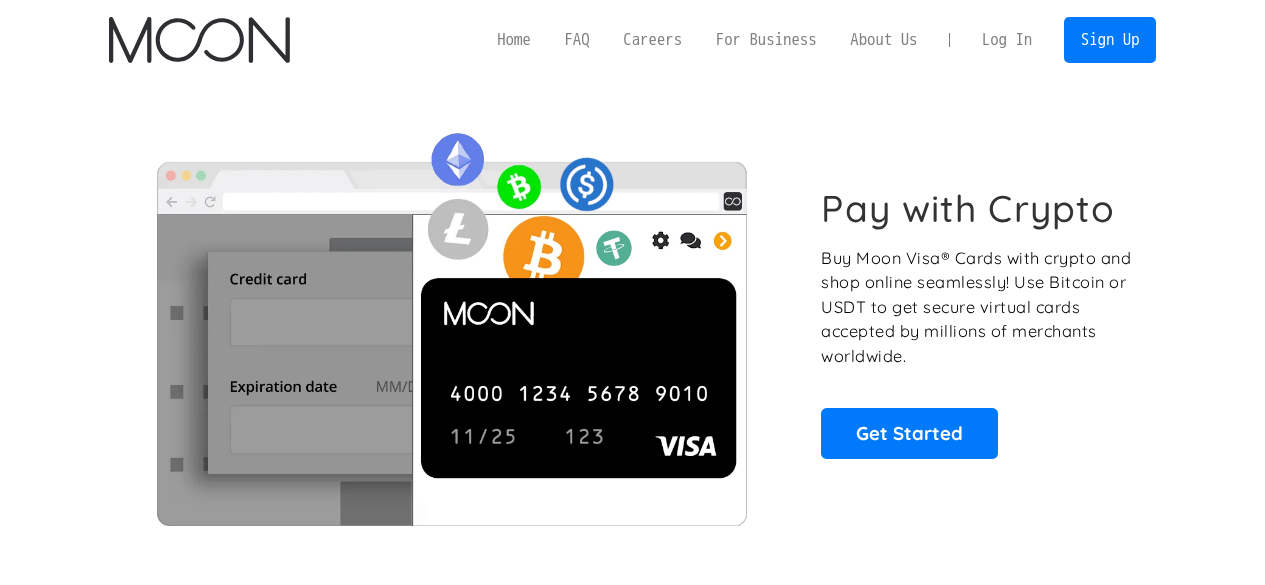 scroll, scrollTop: 0, scrollLeft: 0, axis: both 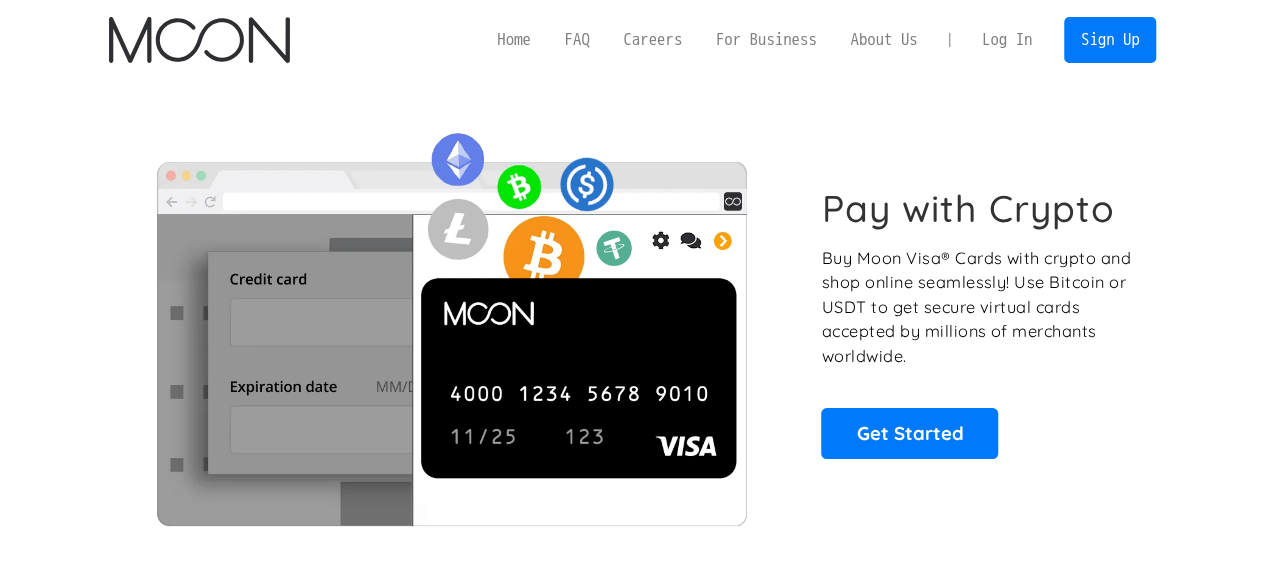 click on "Log In" at bounding box center (1007, 40) 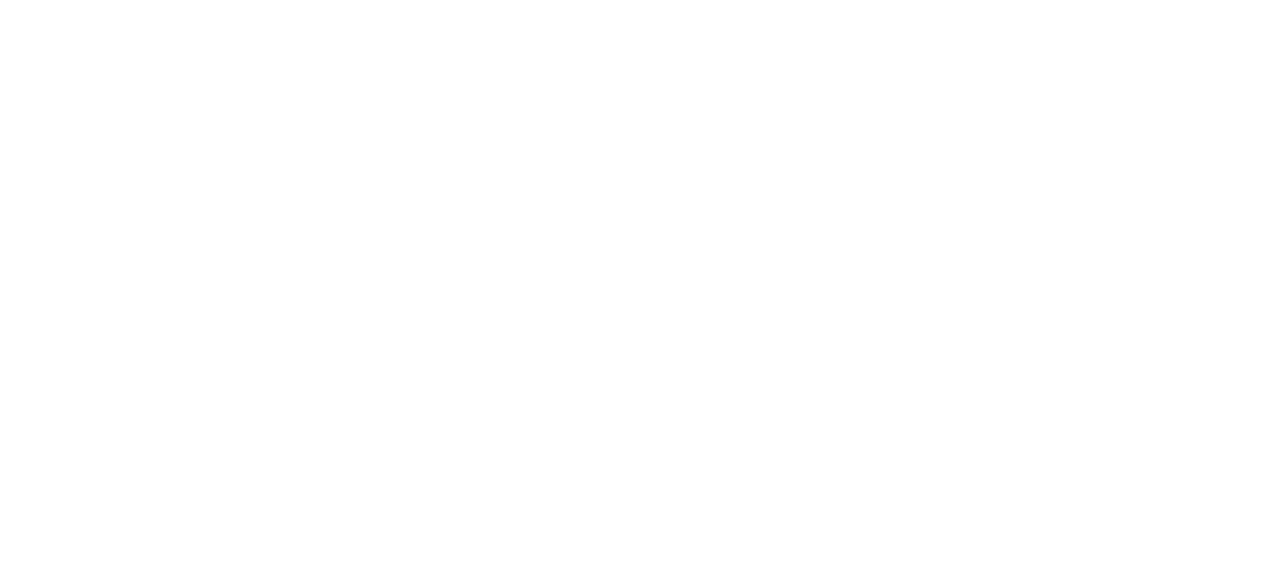 scroll, scrollTop: 0, scrollLeft: 0, axis: both 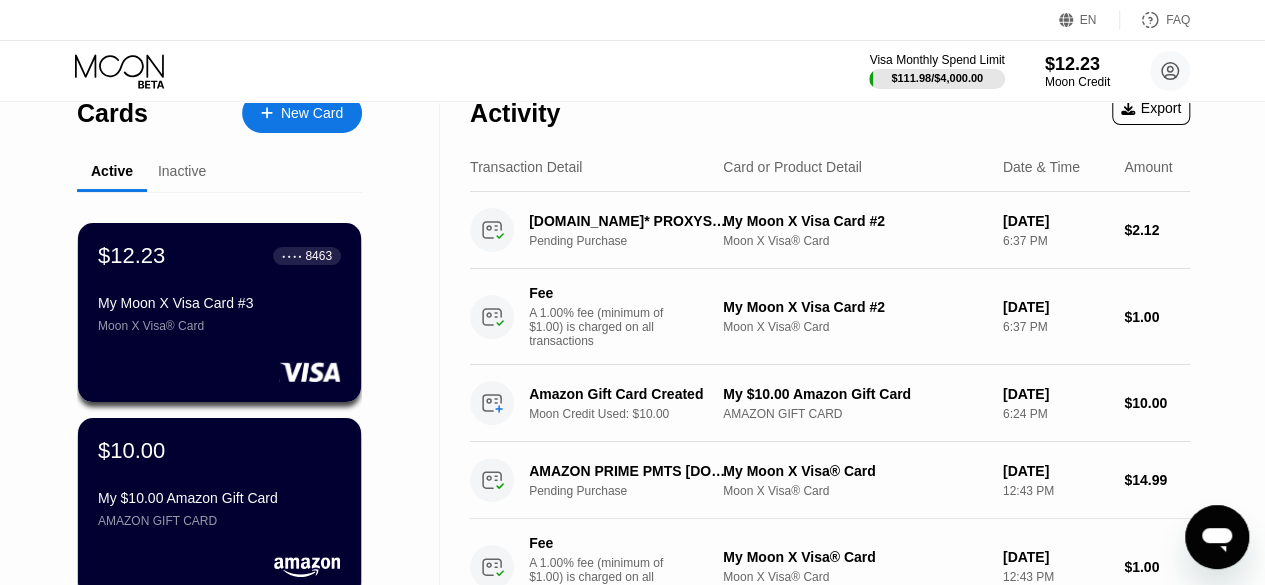 click on "Fee" at bounding box center (599, 293) 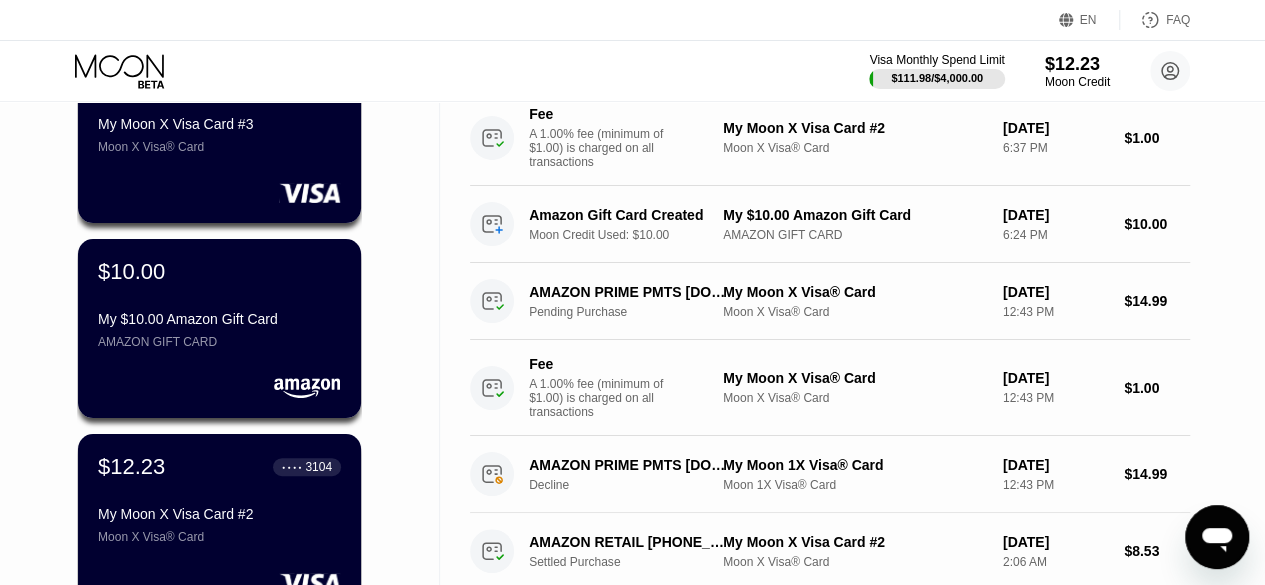 scroll, scrollTop: 208, scrollLeft: 0, axis: vertical 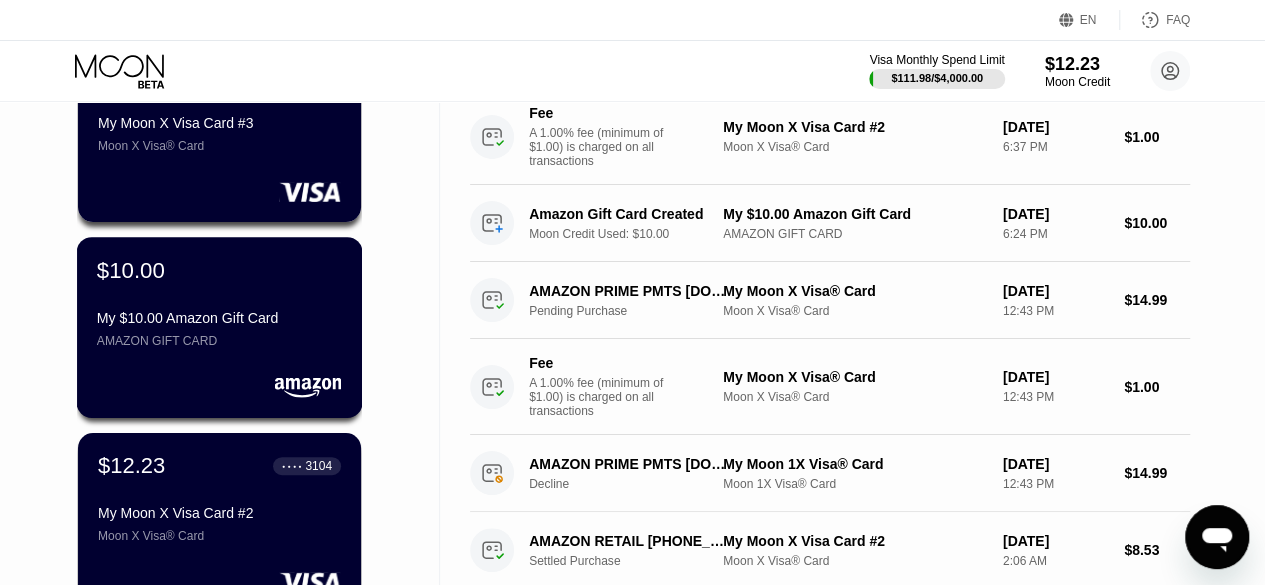click on "My $10.00 Amazon Gift Card" at bounding box center (219, 318) 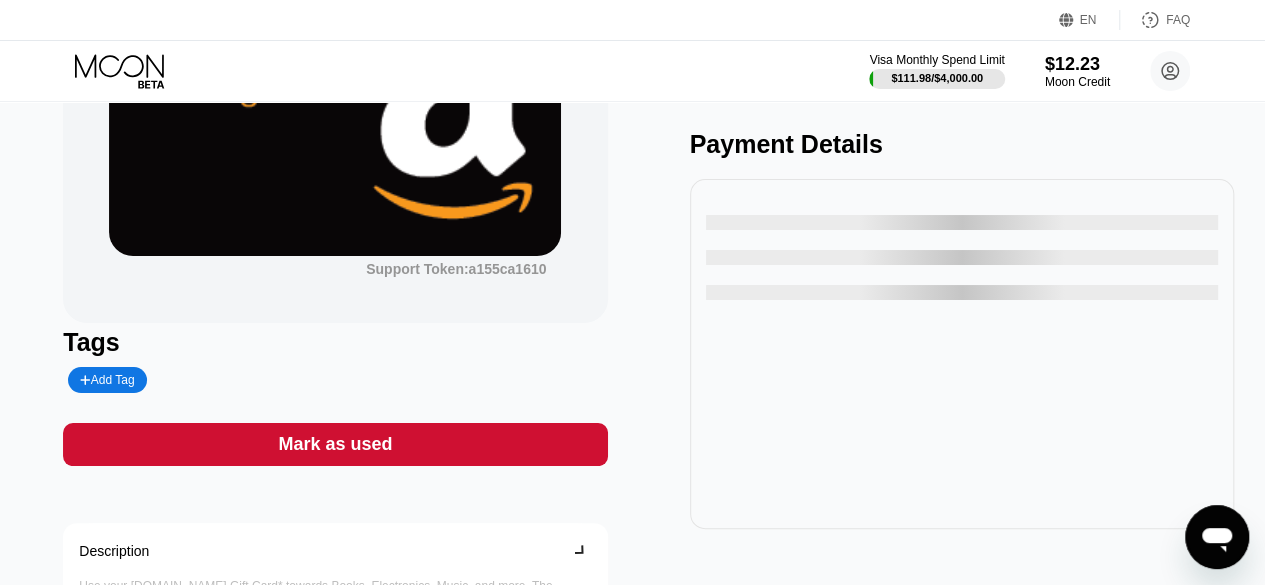 scroll, scrollTop: 0, scrollLeft: 0, axis: both 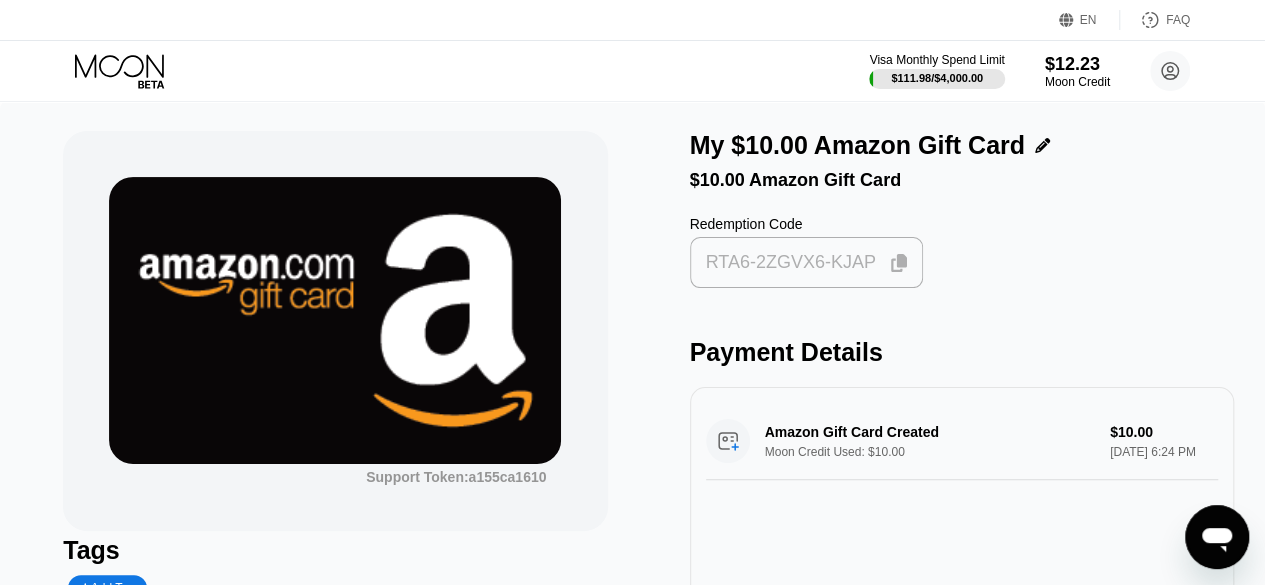 click 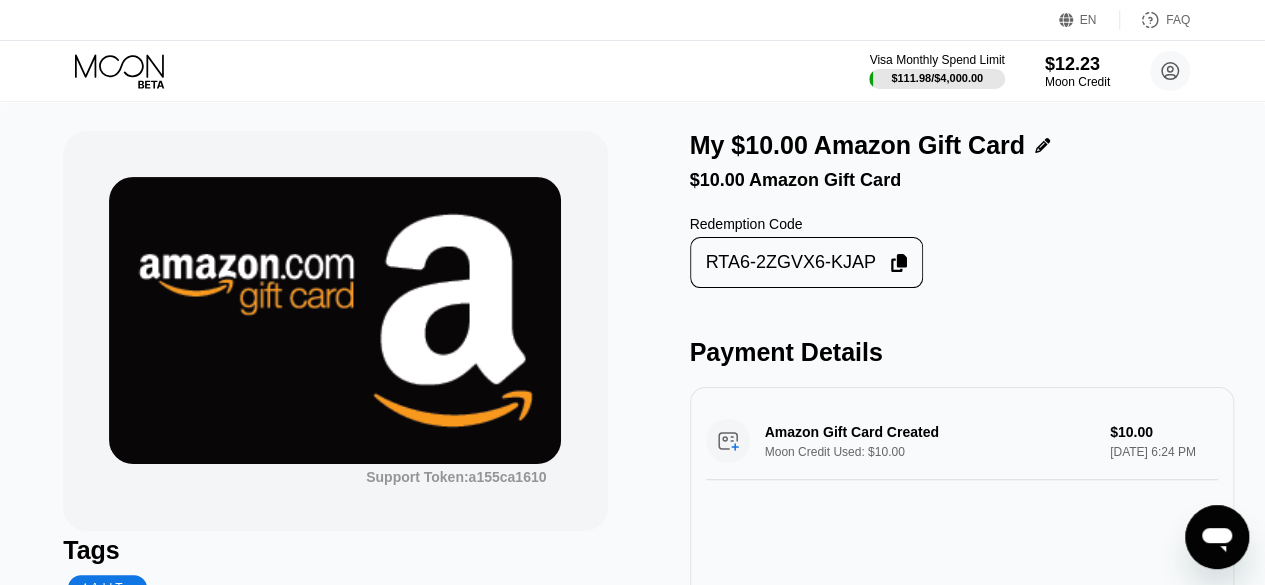 scroll, scrollTop: 274, scrollLeft: 0, axis: vertical 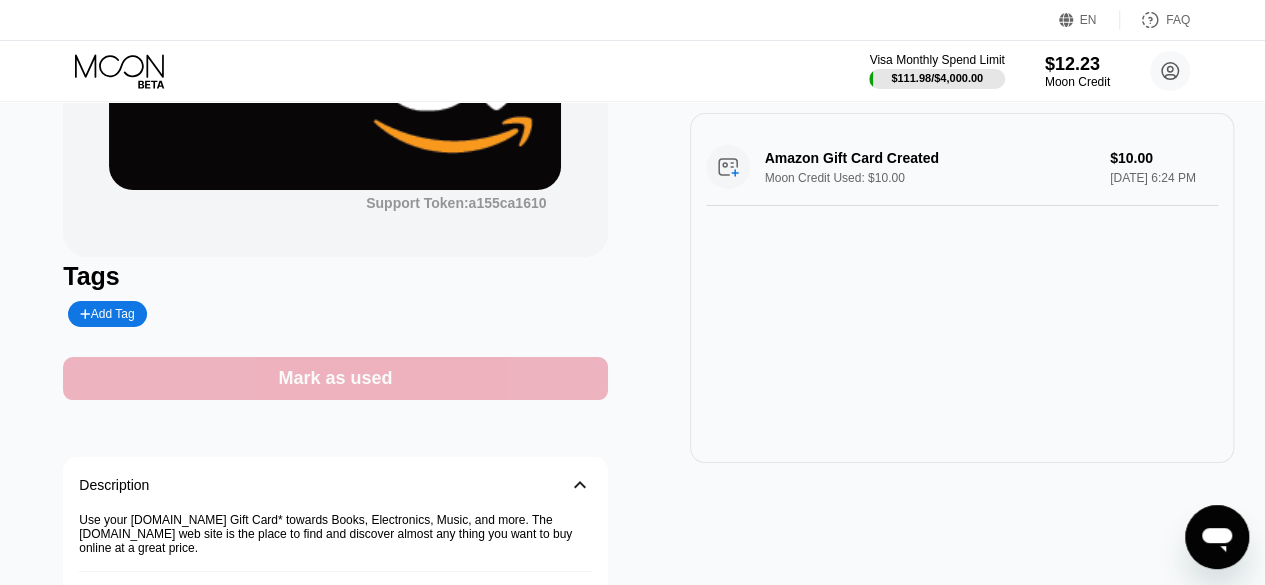 click on "Mark as used" at bounding box center [335, 378] 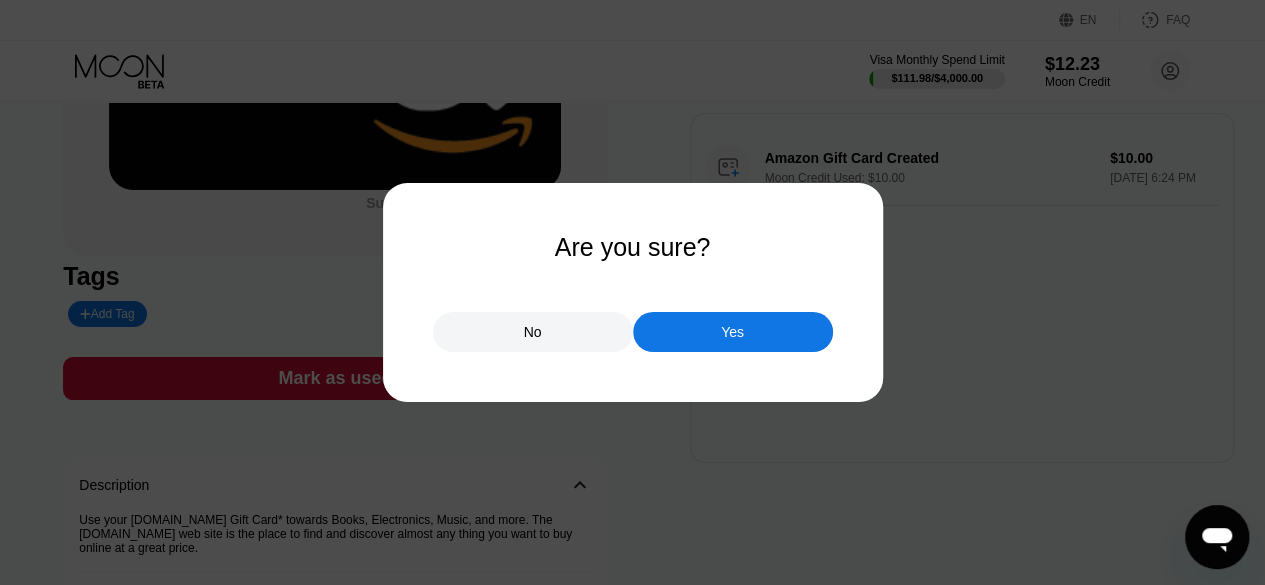 click on "Yes" at bounding box center [732, 332] 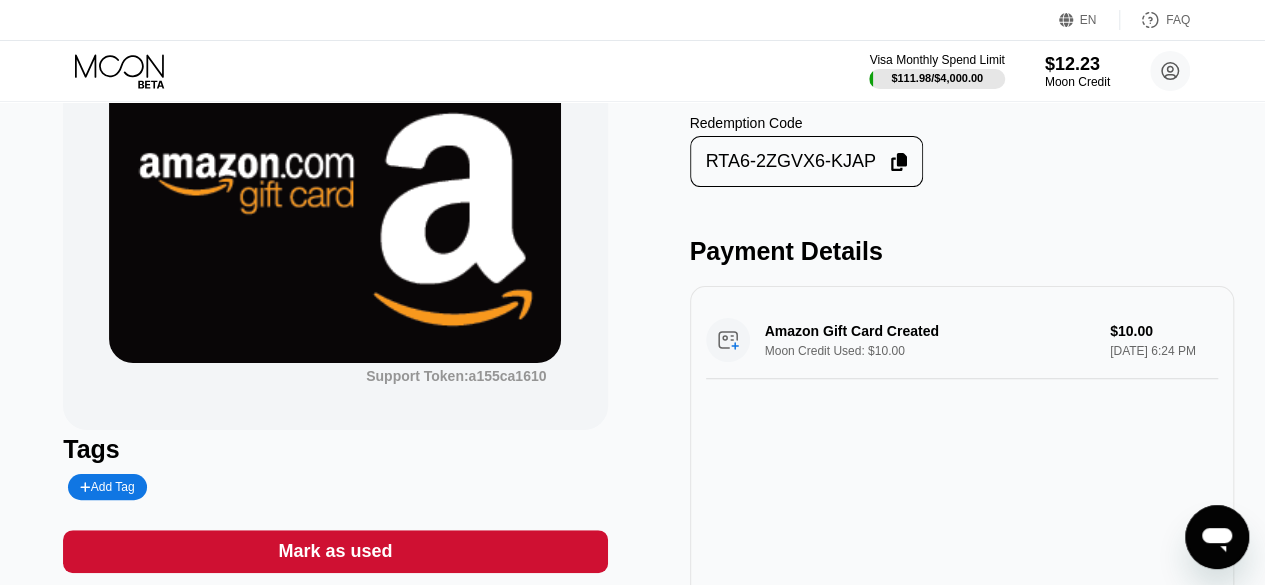 scroll, scrollTop: 55, scrollLeft: 0, axis: vertical 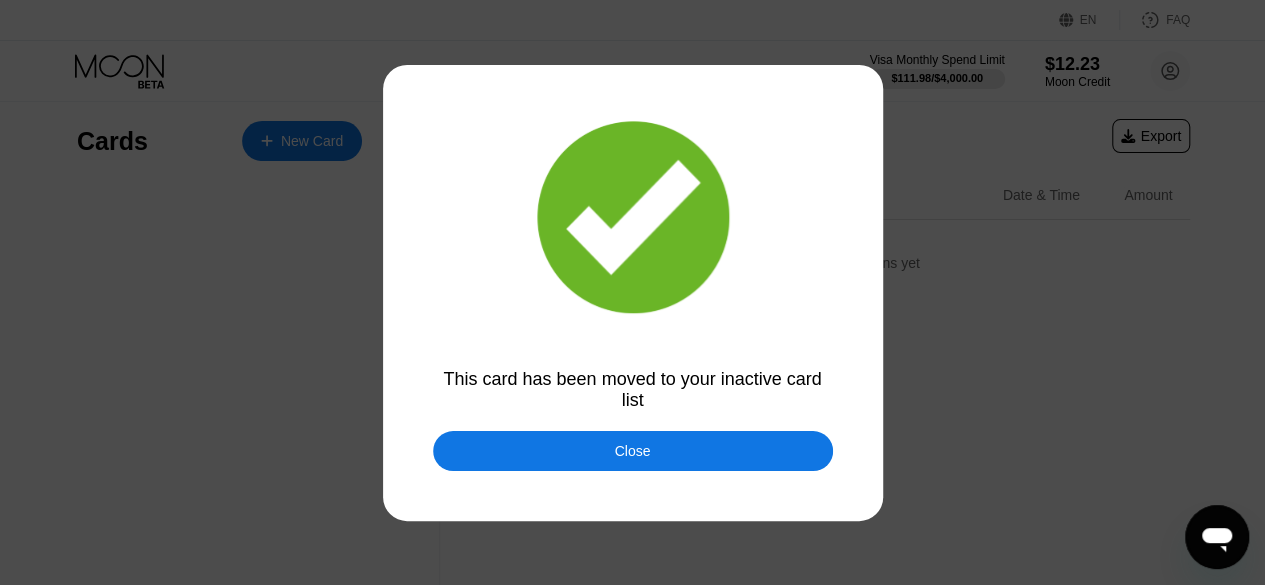 click on "Close" at bounding box center (633, 451) 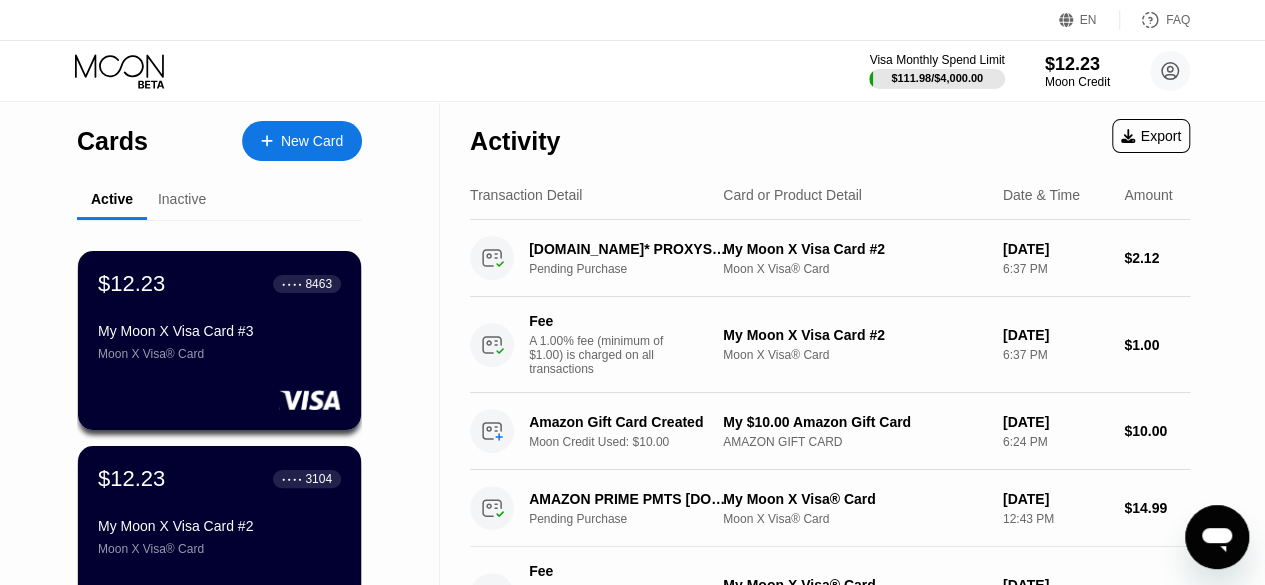 scroll, scrollTop: 233, scrollLeft: 0, axis: vertical 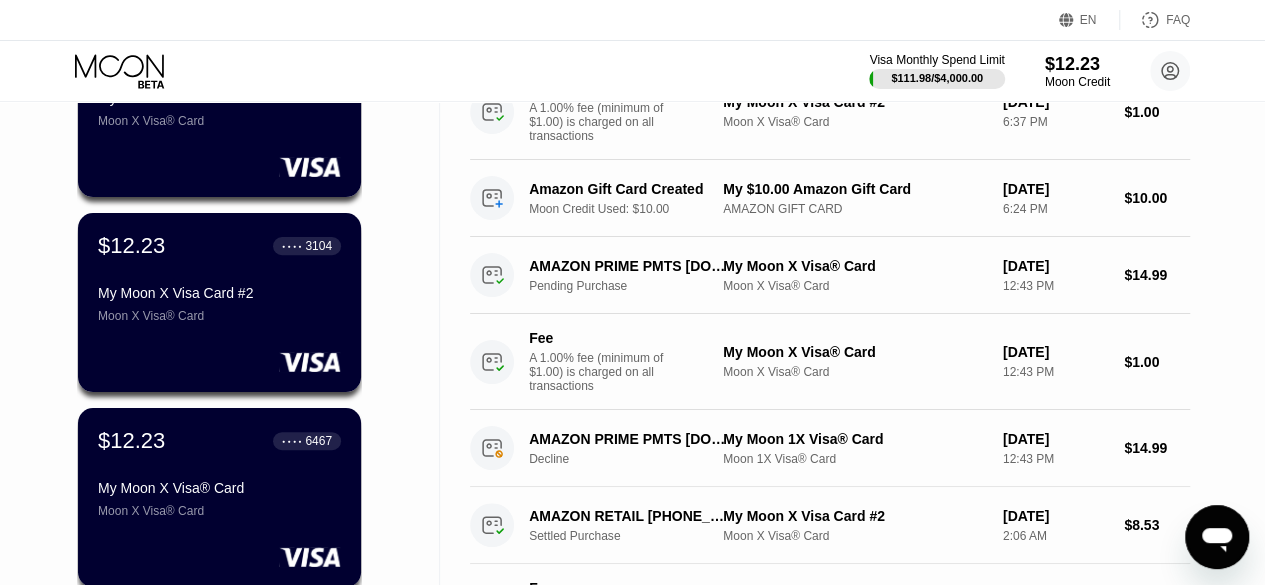 click on "Inactive" at bounding box center (182, -34) 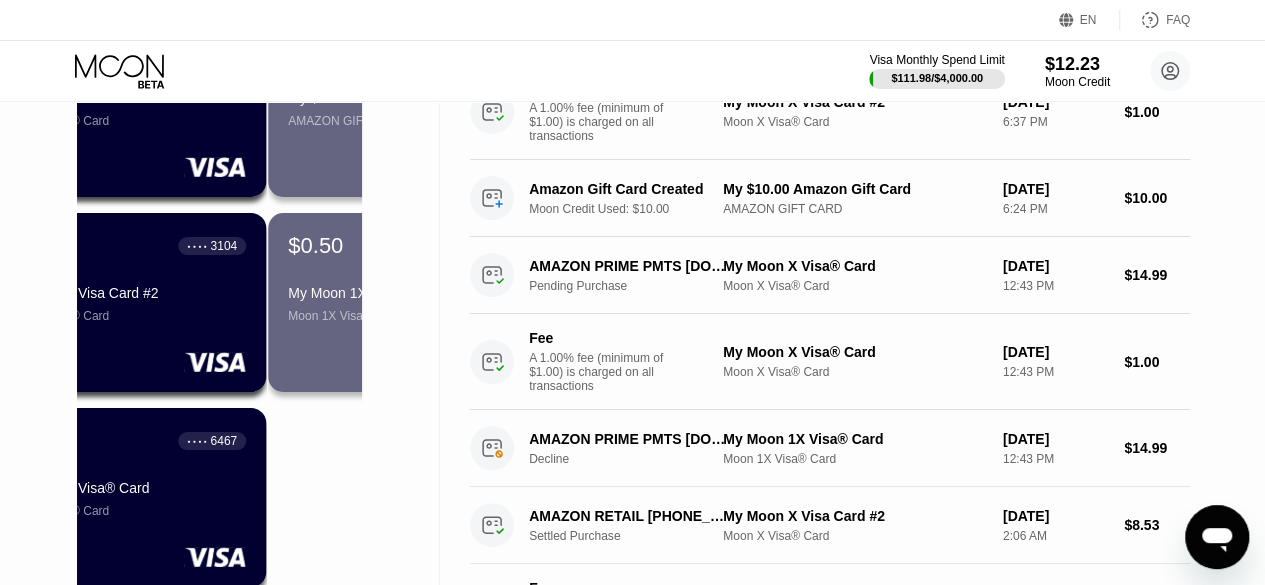 click on "Inactive" at bounding box center (182, -34) 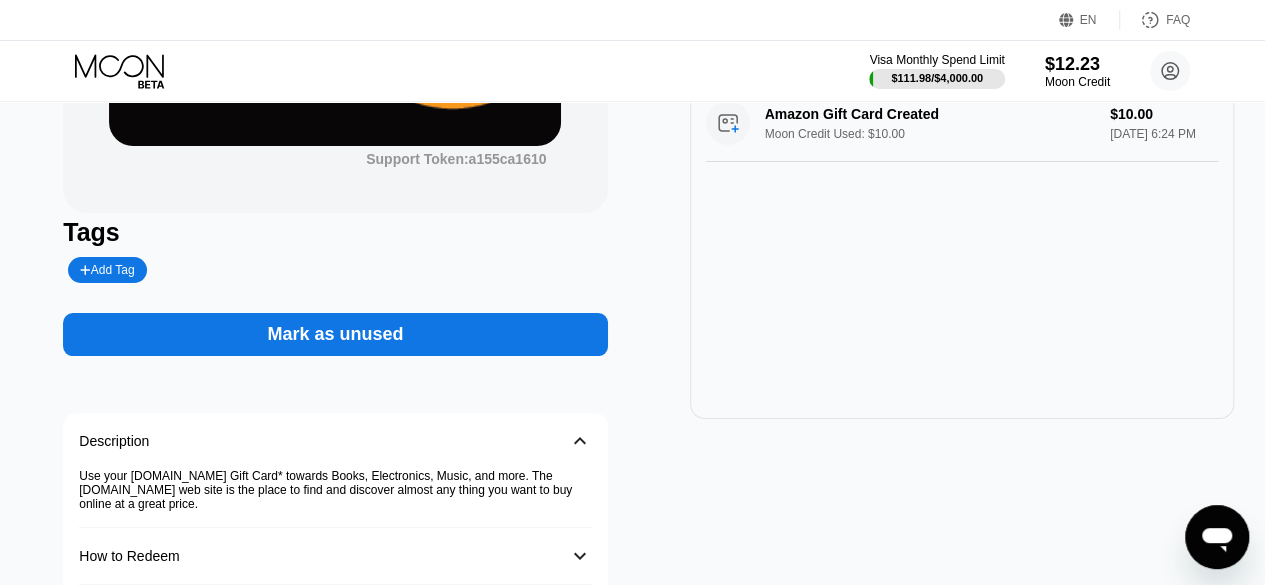 scroll, scrollTop: 319, scrollLeft: 0, axis: vertical 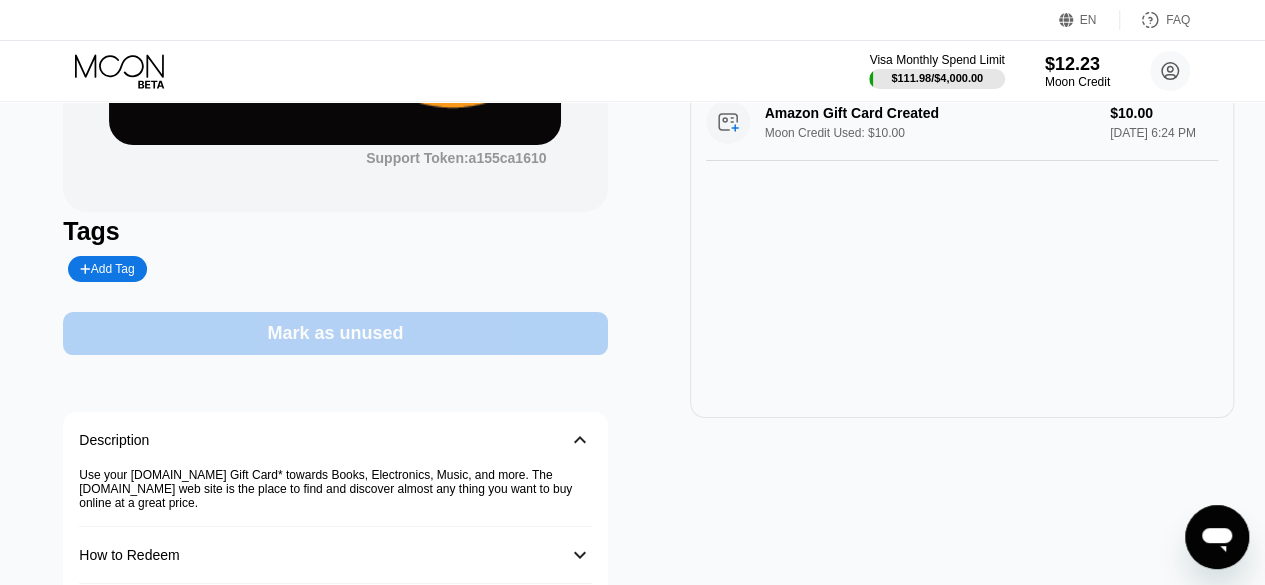 click on "Mark as unused" at bounding box center (335, 333) 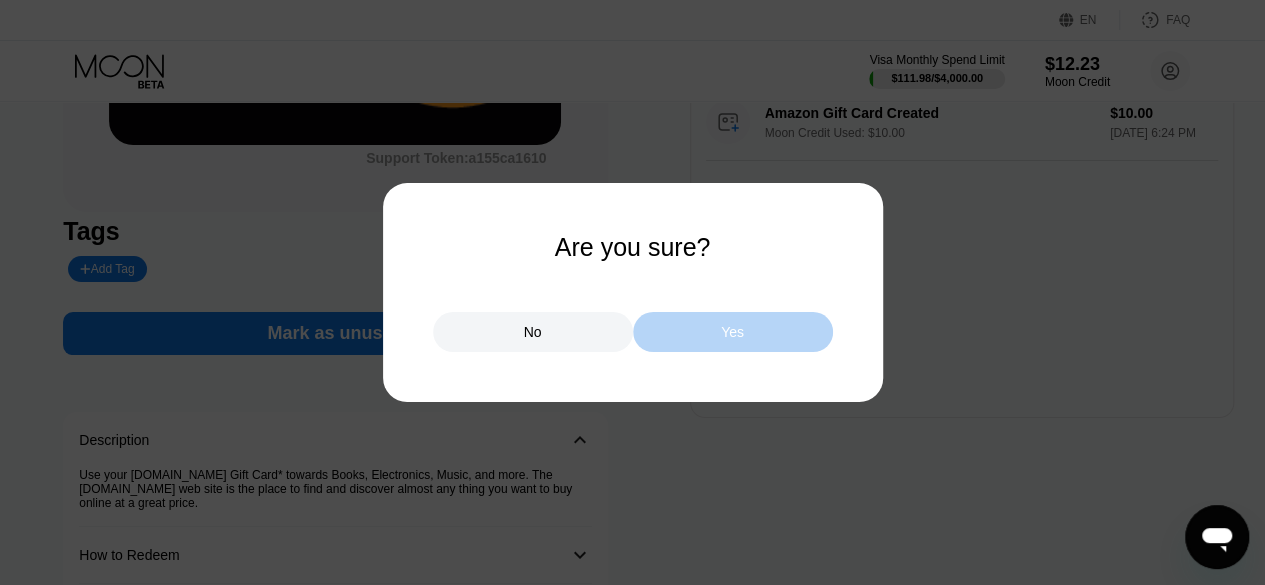 click on "Yes" at bounding box center (732, 332) 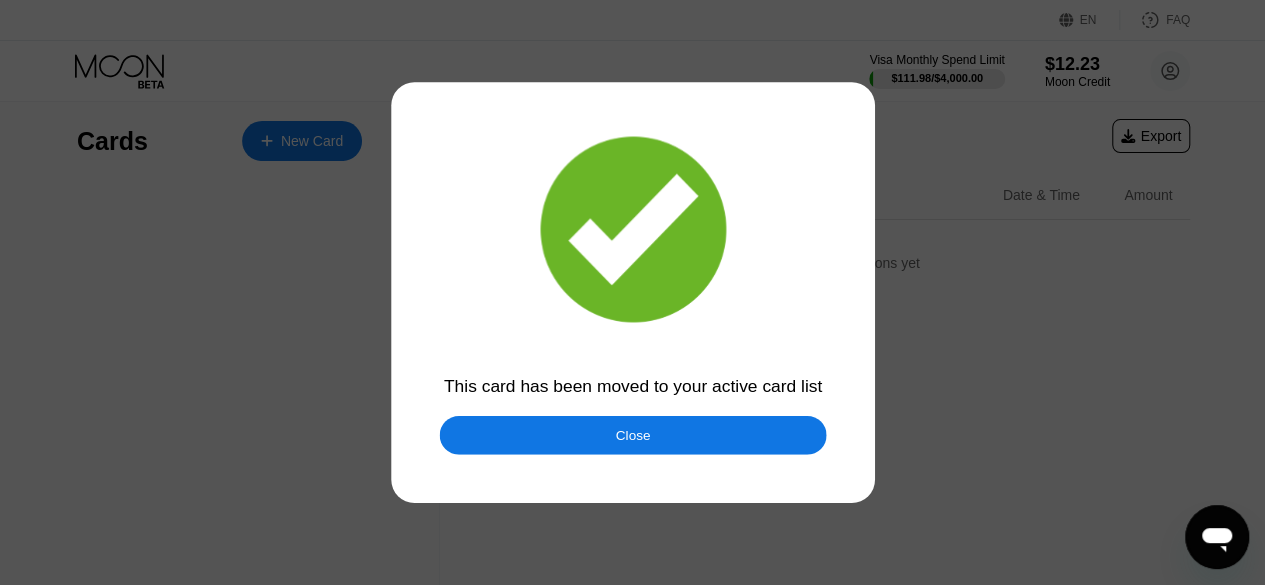 scroll, scrollTop: 0, scrollLeft: 0, axis: both 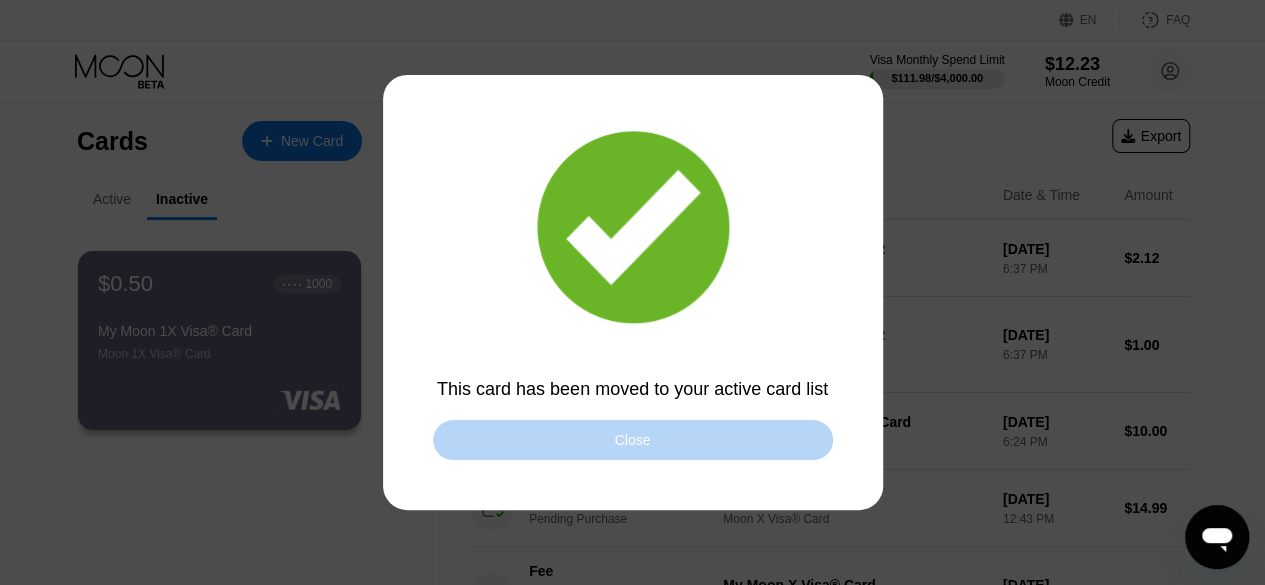 click on "Close" at bounding box center [633, 440] 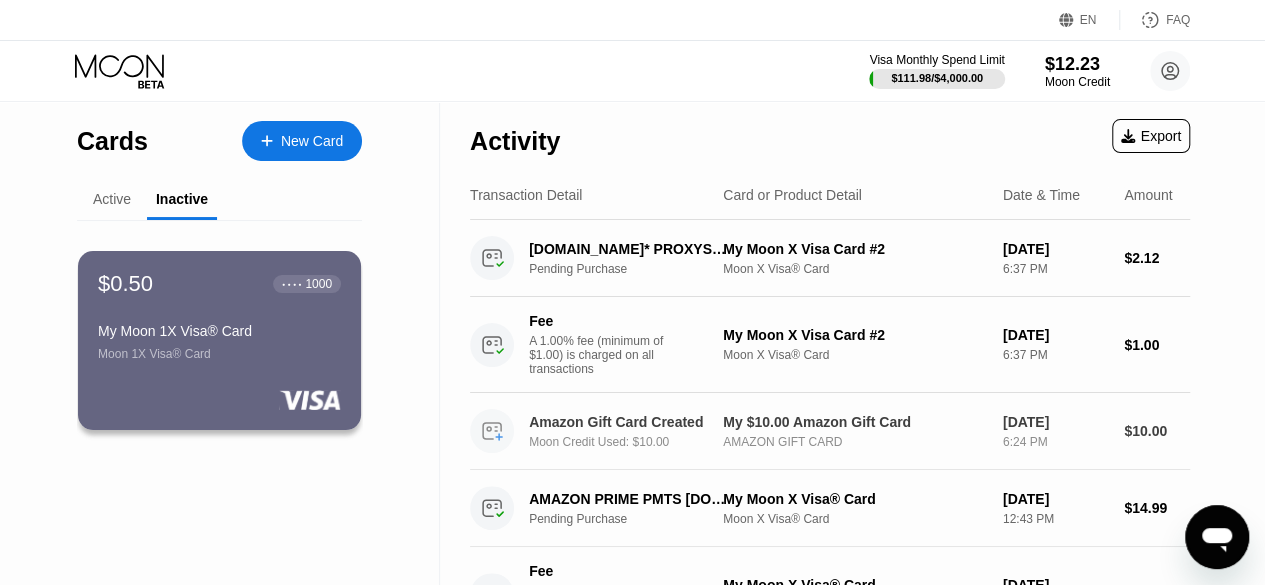click on "Active" at bounding box center (112, 199) 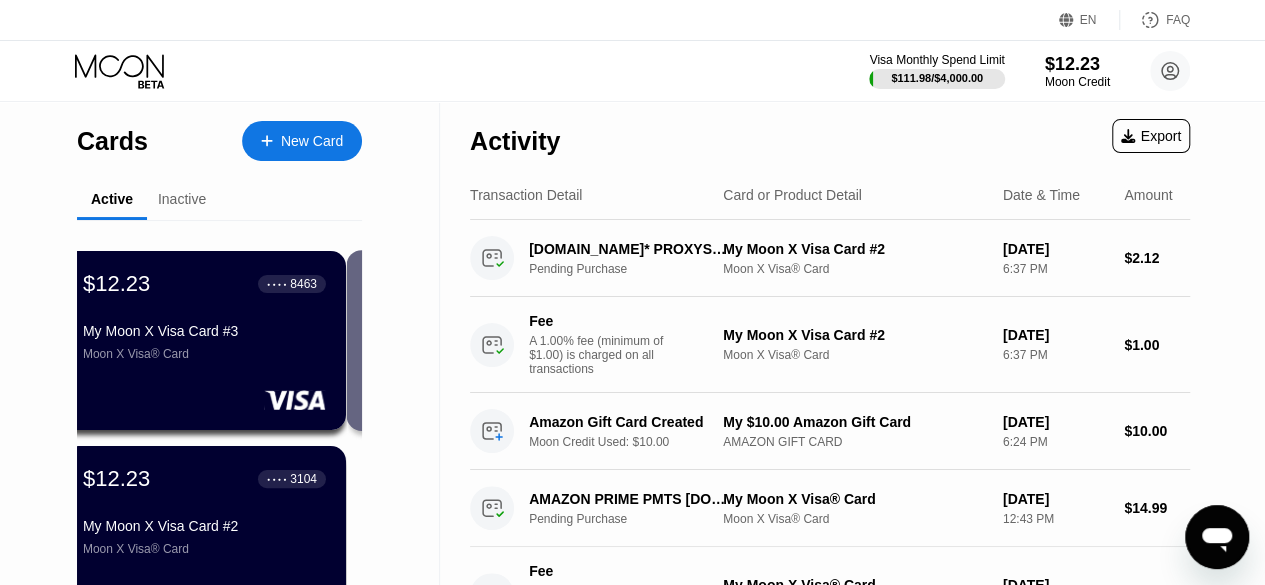 click on "Active" at bounding box center (112, 199) 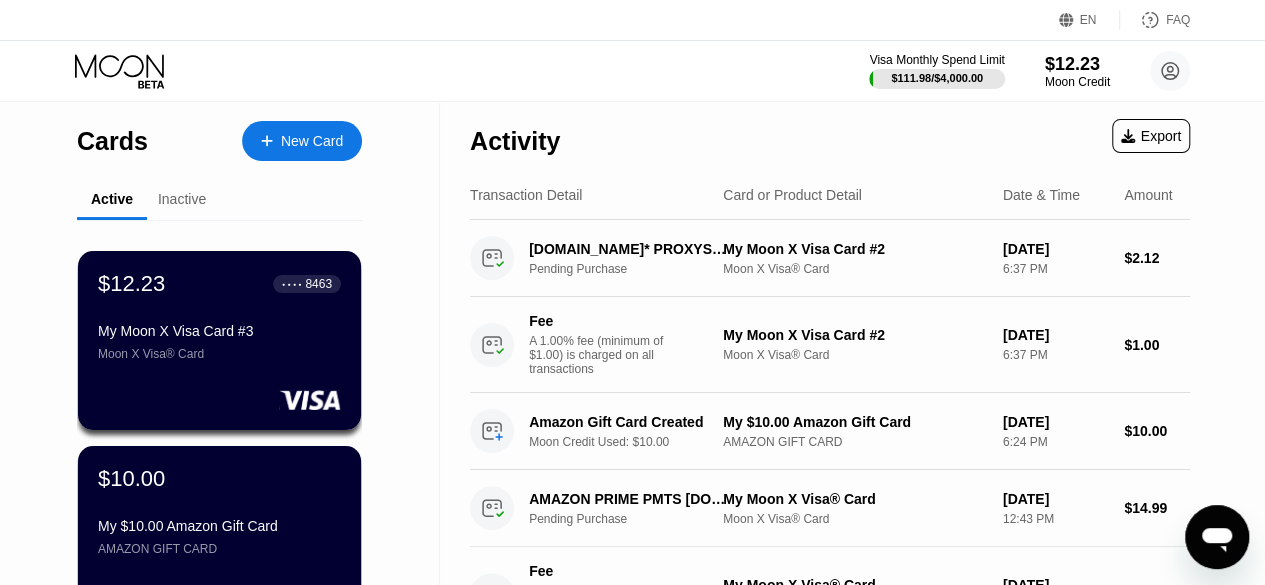 scroll, scrollTop: 124, scrollLeft: 0, axis: vertical 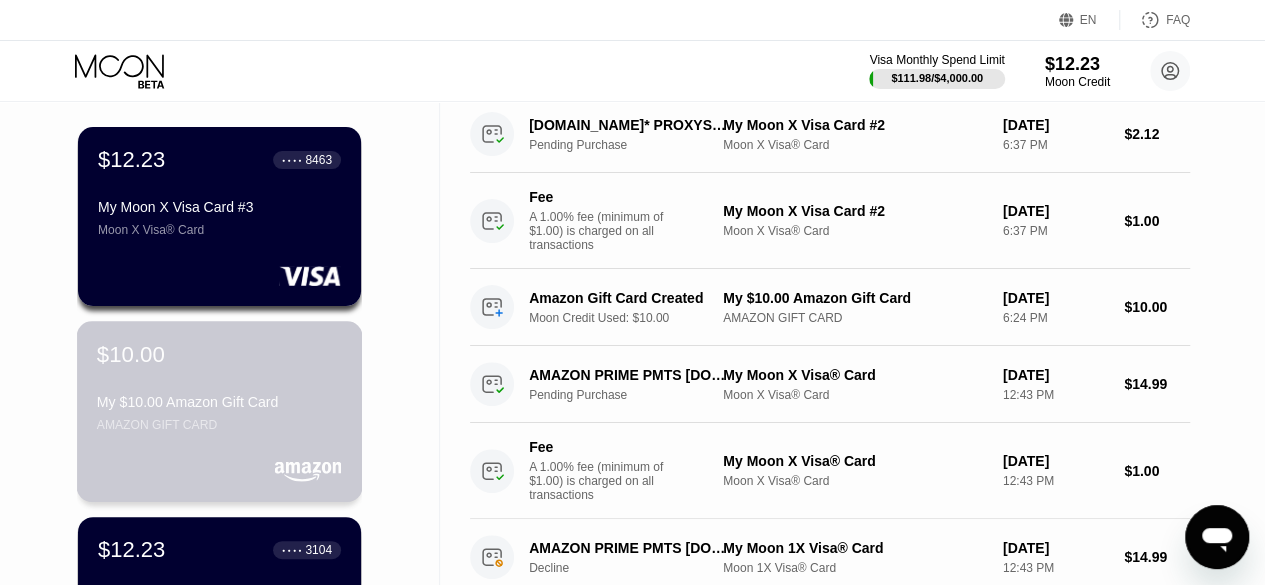 click on "My $10.00 Amazon Gift Card" at bounding box center (219, 402) 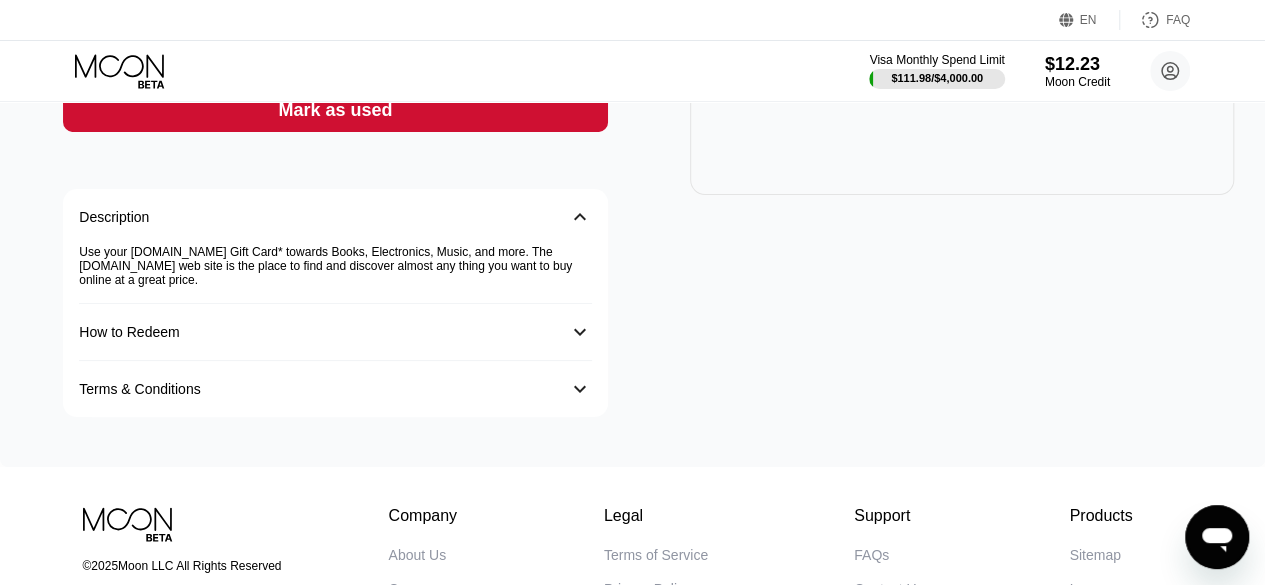 scroll, scrollTop: 543, scrollLeft: 0, axis: vertical 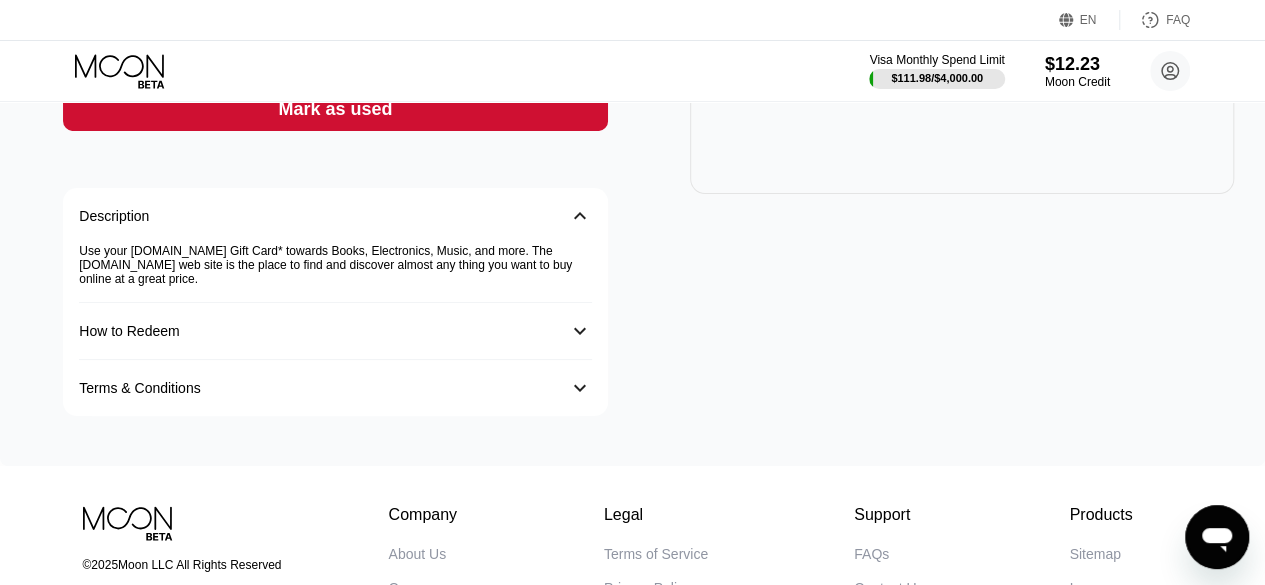 click on "How to Redeem 󰅀" at bounding box center (335, 331) 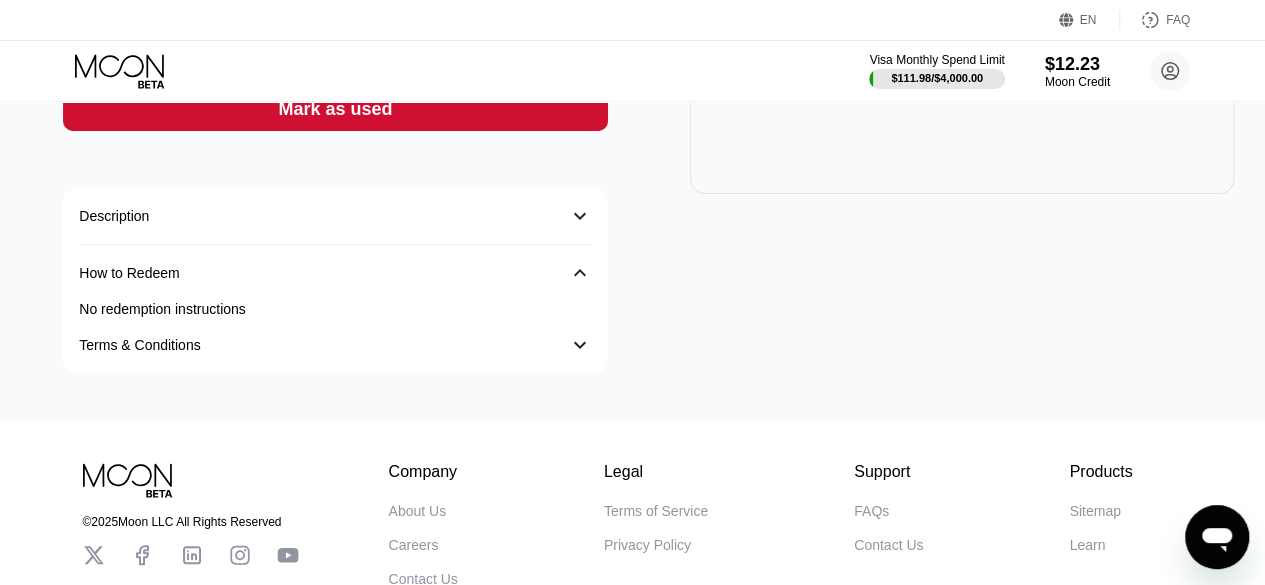 click on "Terms & Conditions 󰅀" at bounding box center [335, 345] 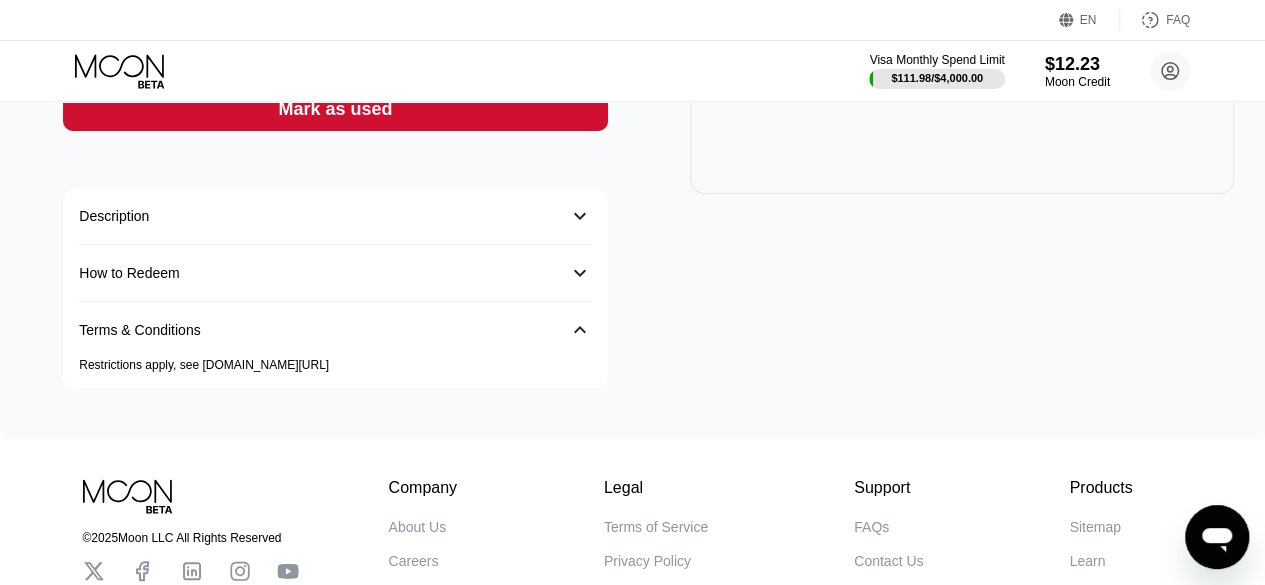 click on "How to Redeem 󰅀" at bounding box center [335, 273] 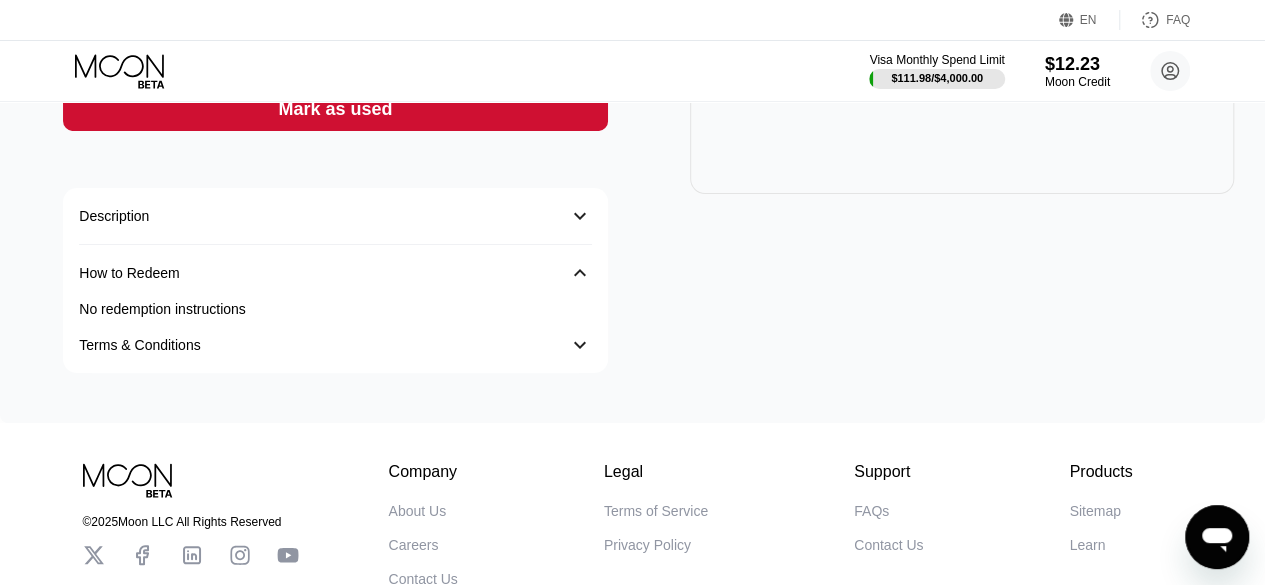 click on "Description" at bounding box center (315, 216) 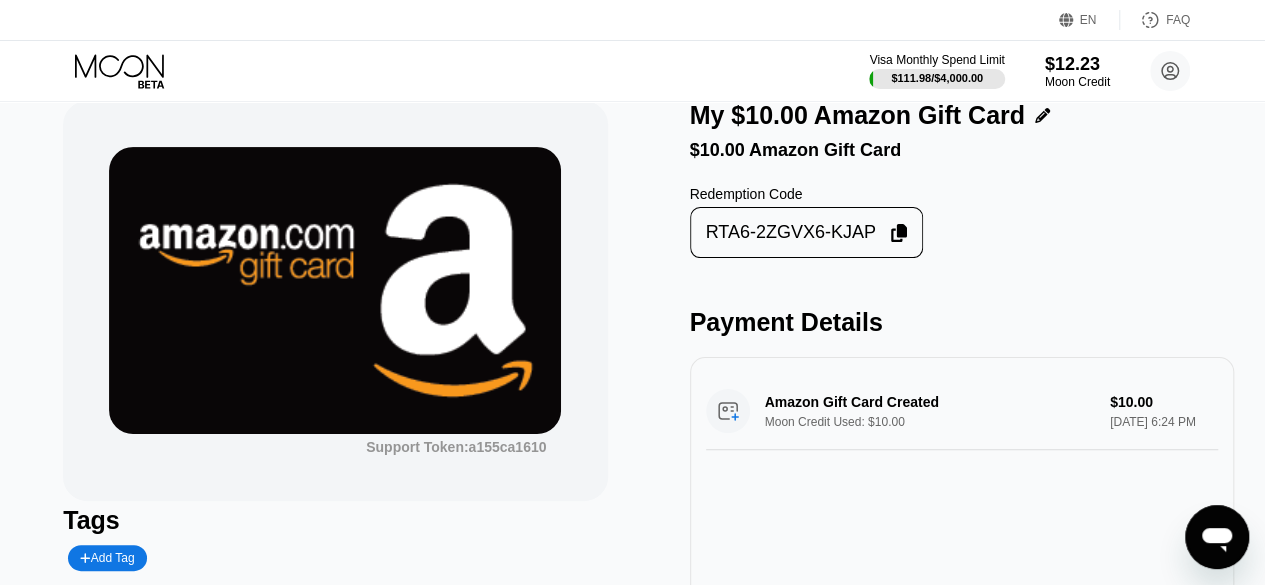 scroll, scrollTop: 29, scrollLeft: 0, axis: vertical 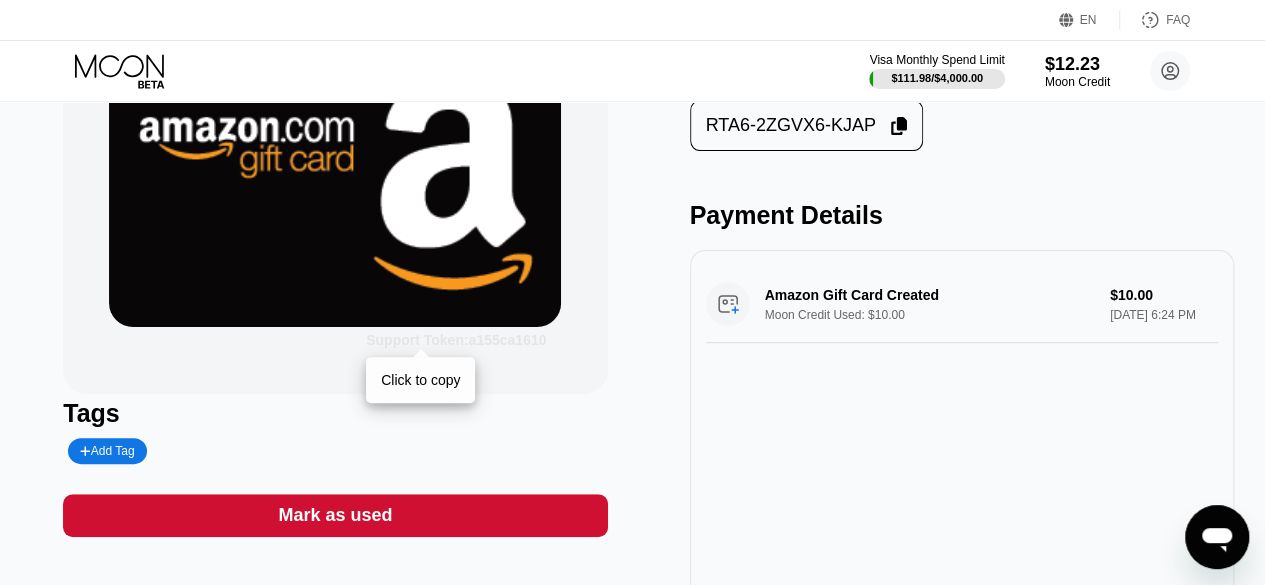 click on "Support Token:  a155ca1610" at bounding box center [456, 340] 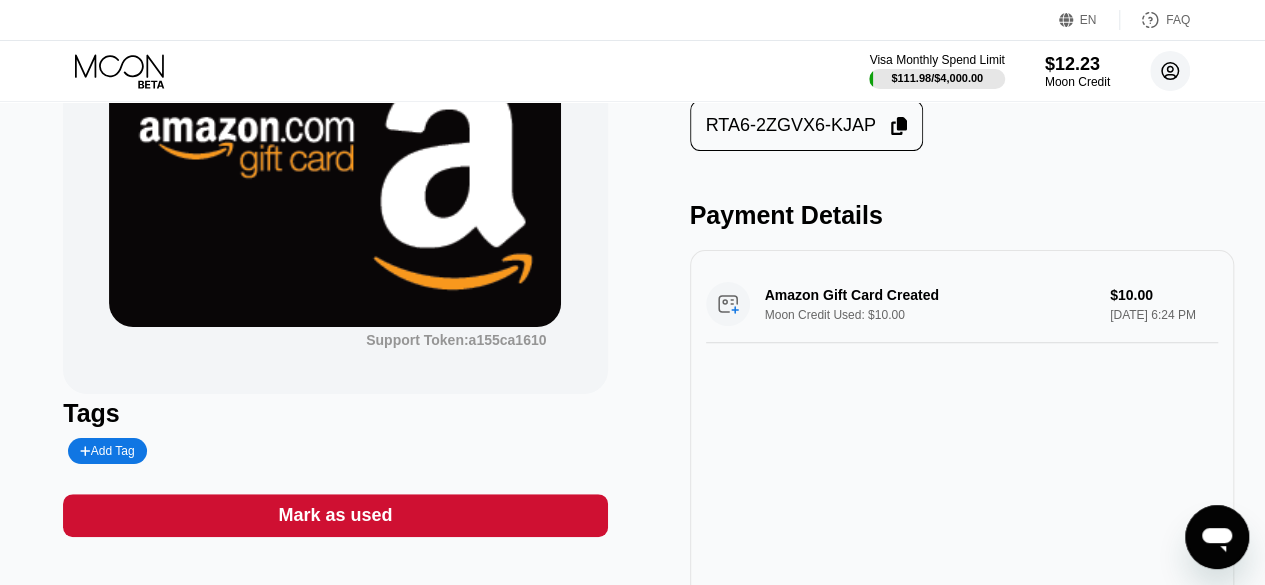 click 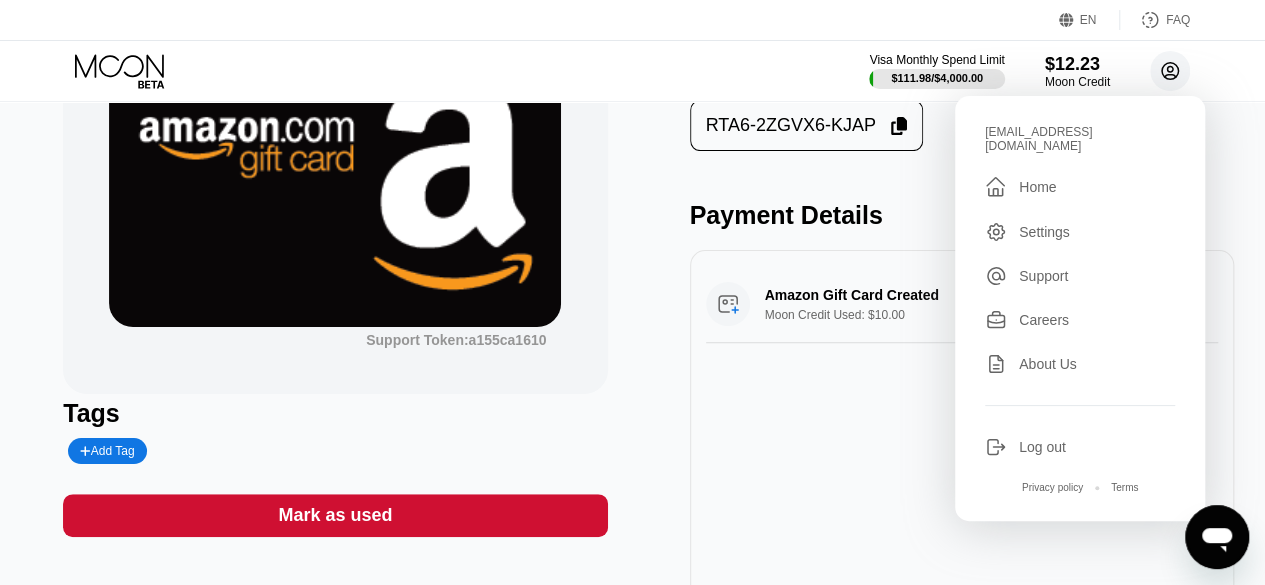 click on "Support" at bounding box center (1043, 276) 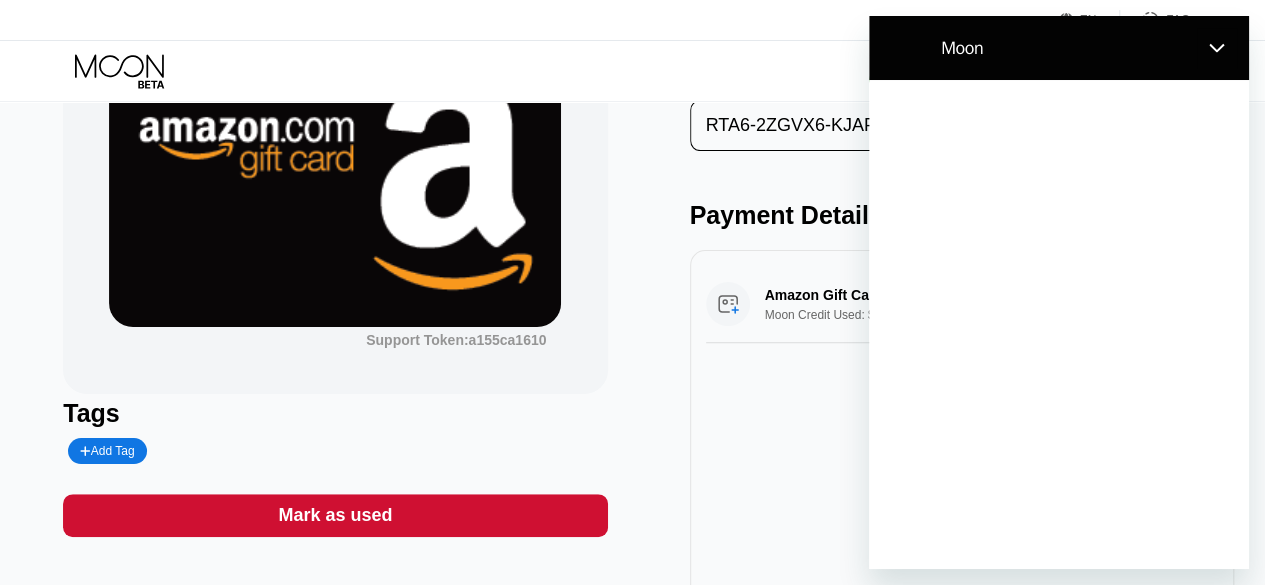 scroll, scrollTop: 0, scrollLeft: 0, axis: both 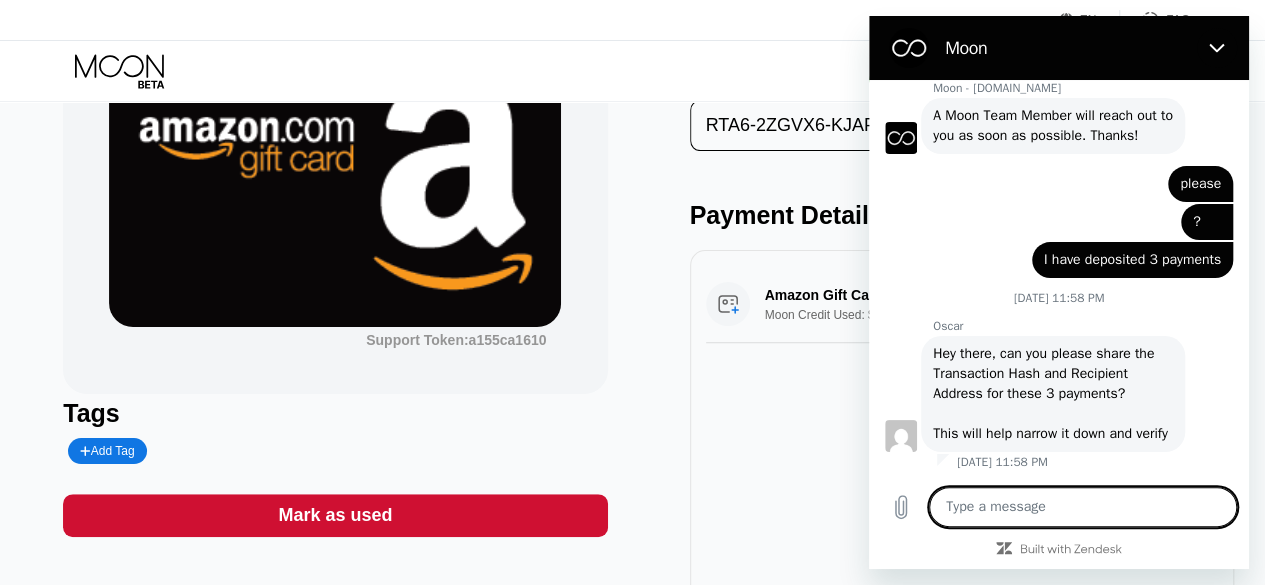 type on "a155ca1610" 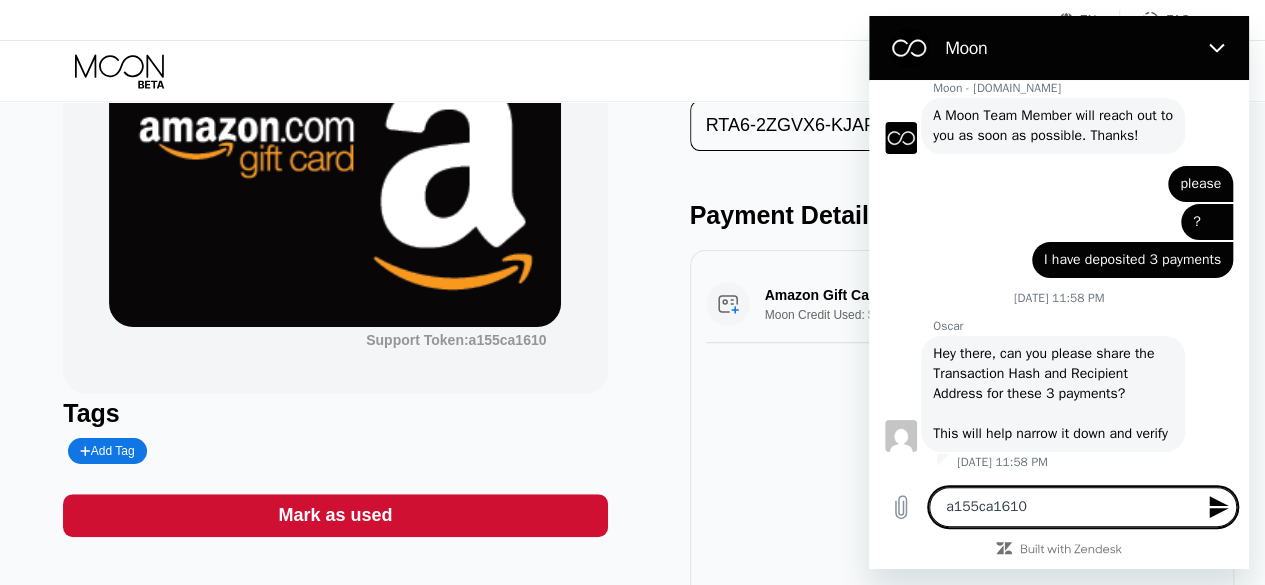 type 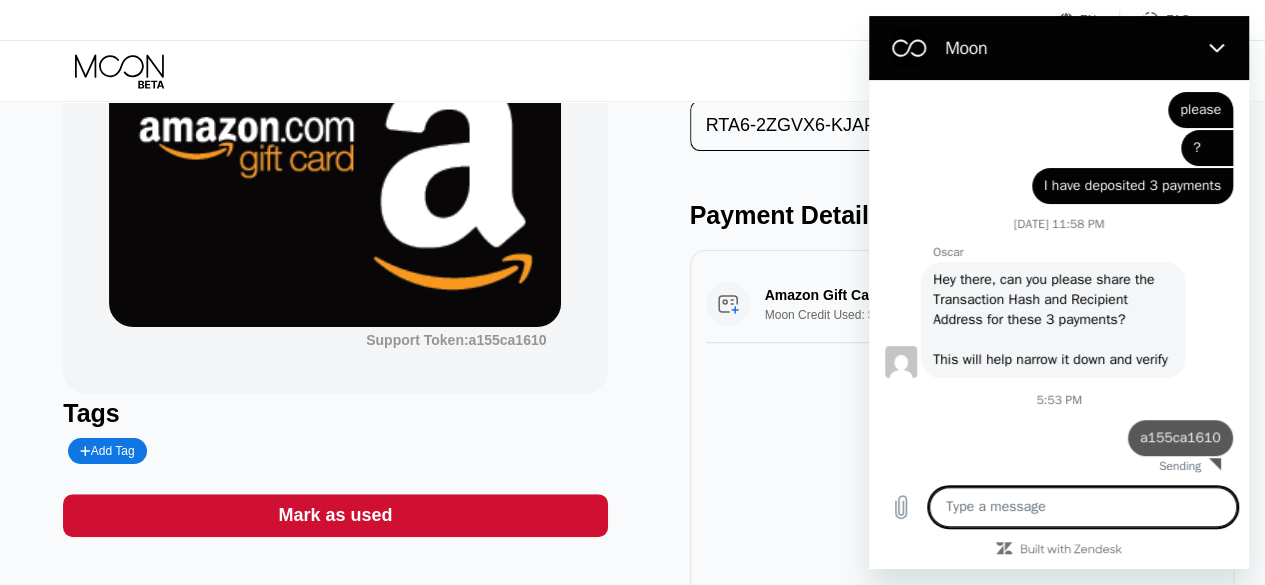 type on "x" 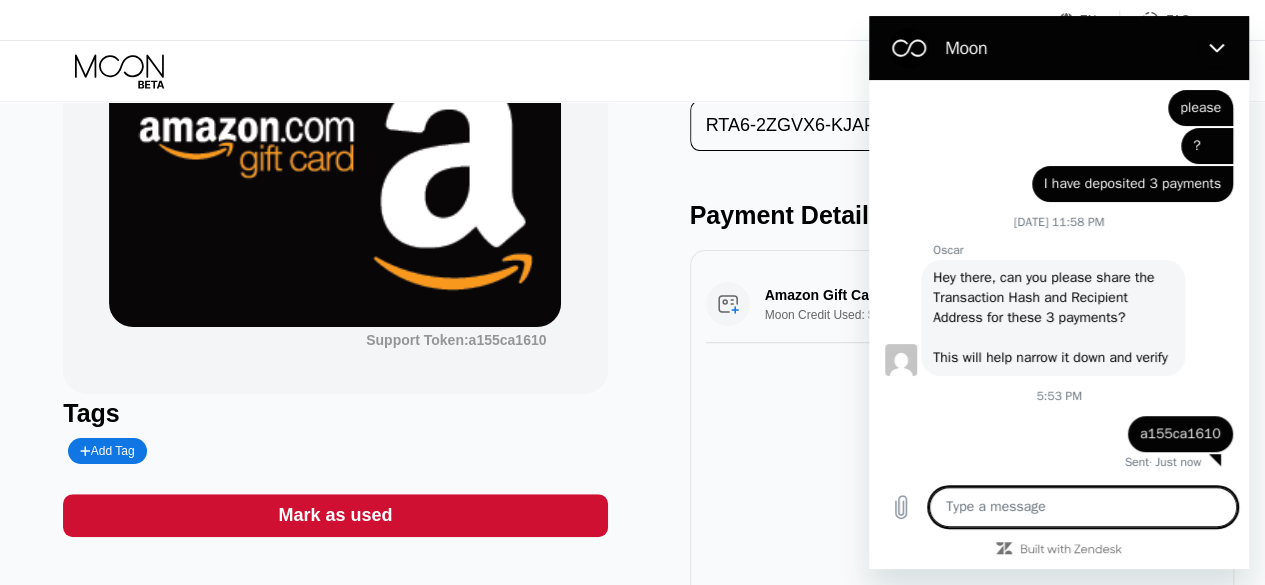 scroll, scrollTop: 427, scrollLeft: 0, axis: vertical 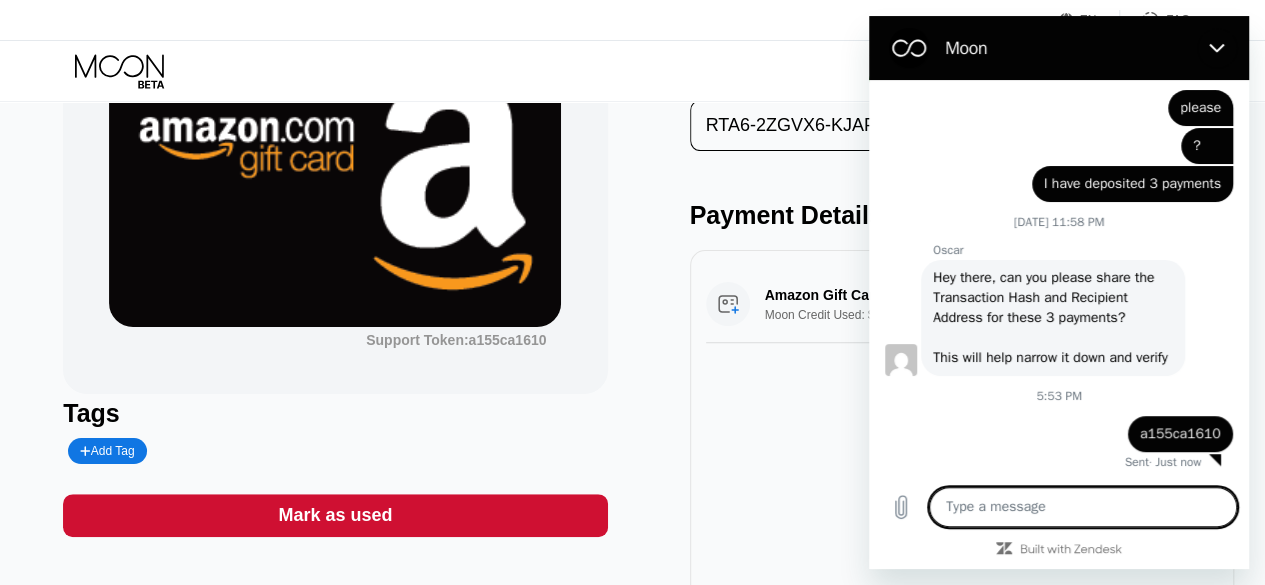 type on "c" 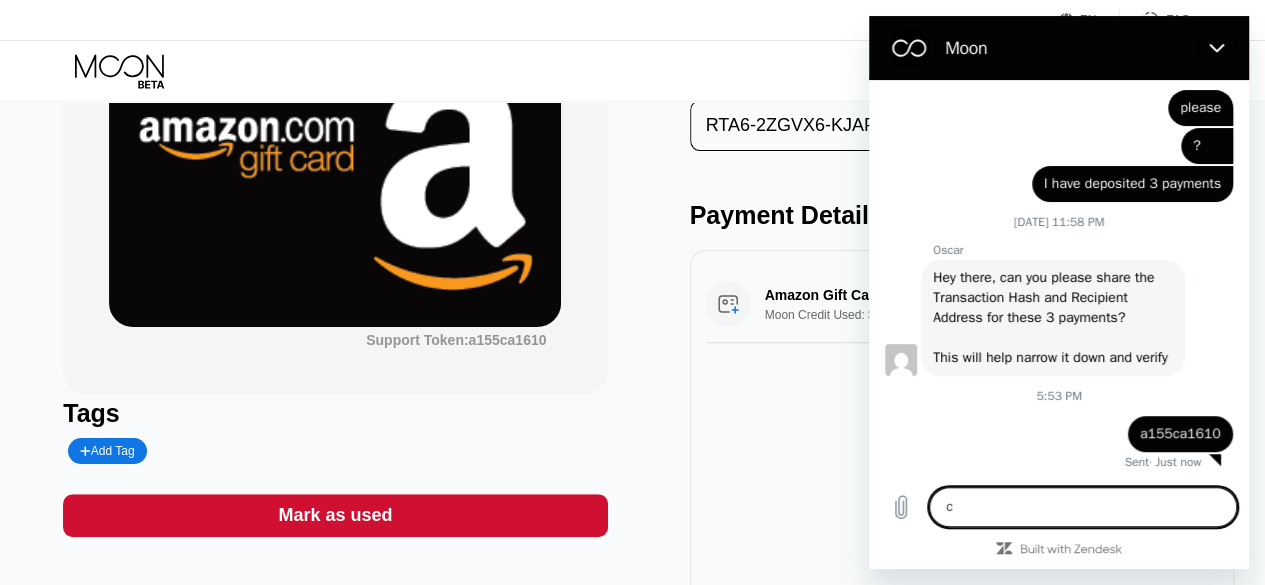 type on "x" 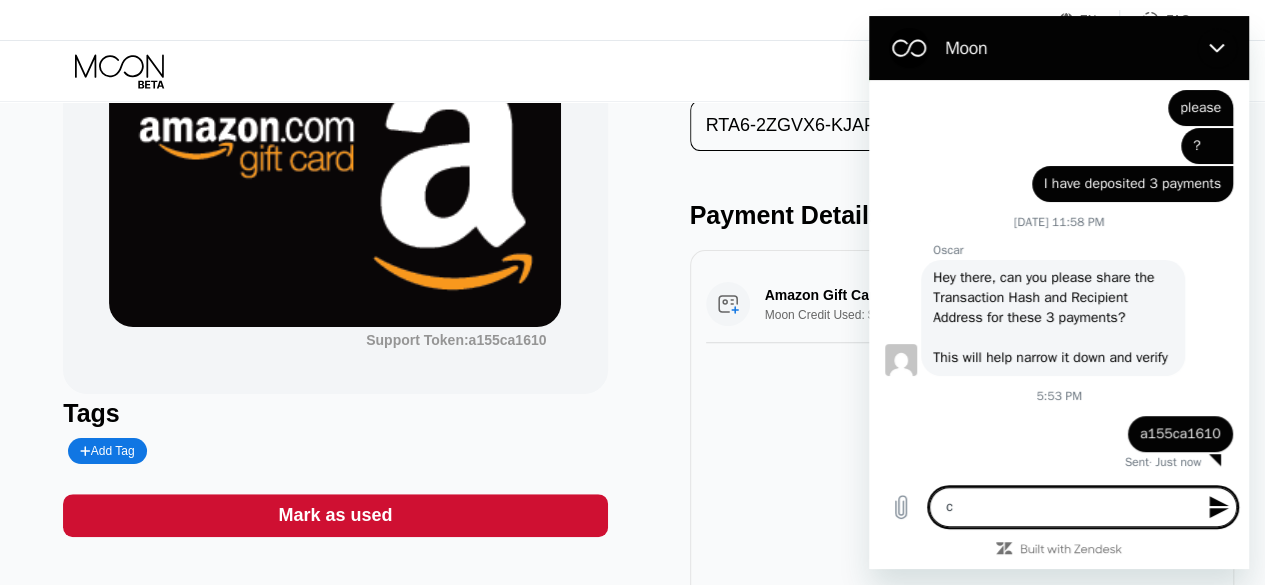 type on "ca" 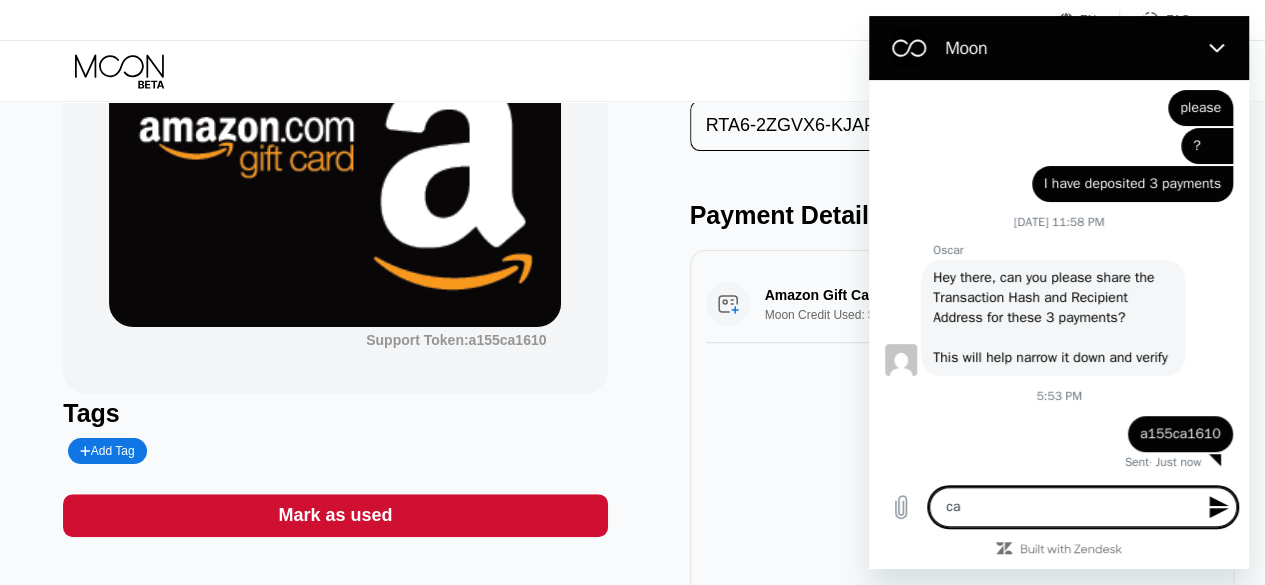 type on "car" 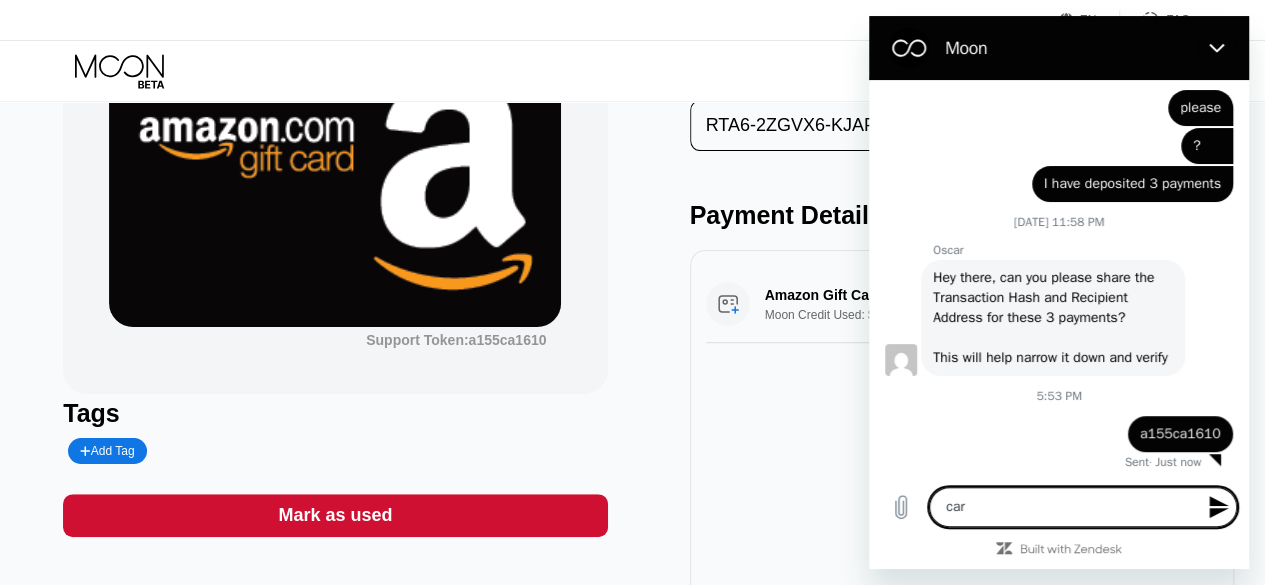 type on "x" 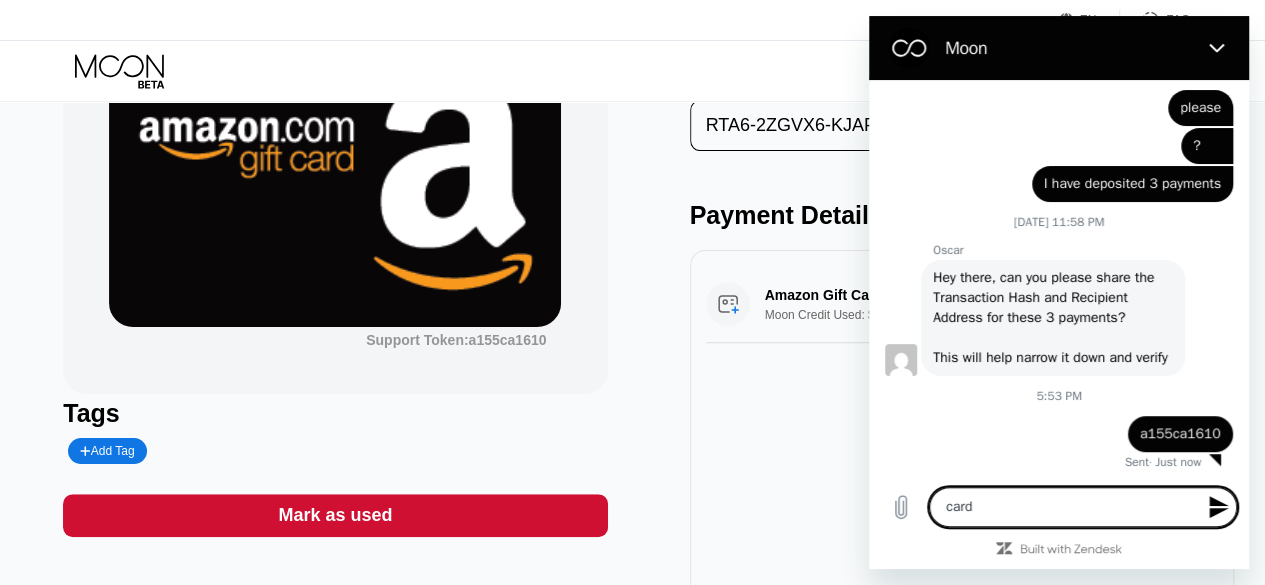 type on "card" 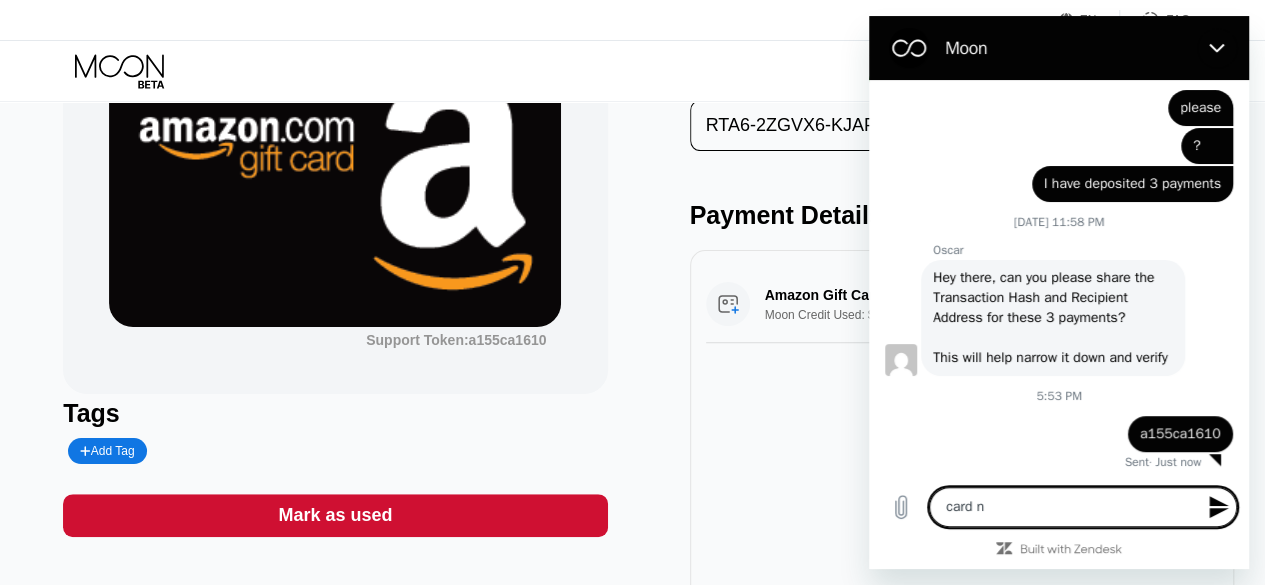 type on "card no" 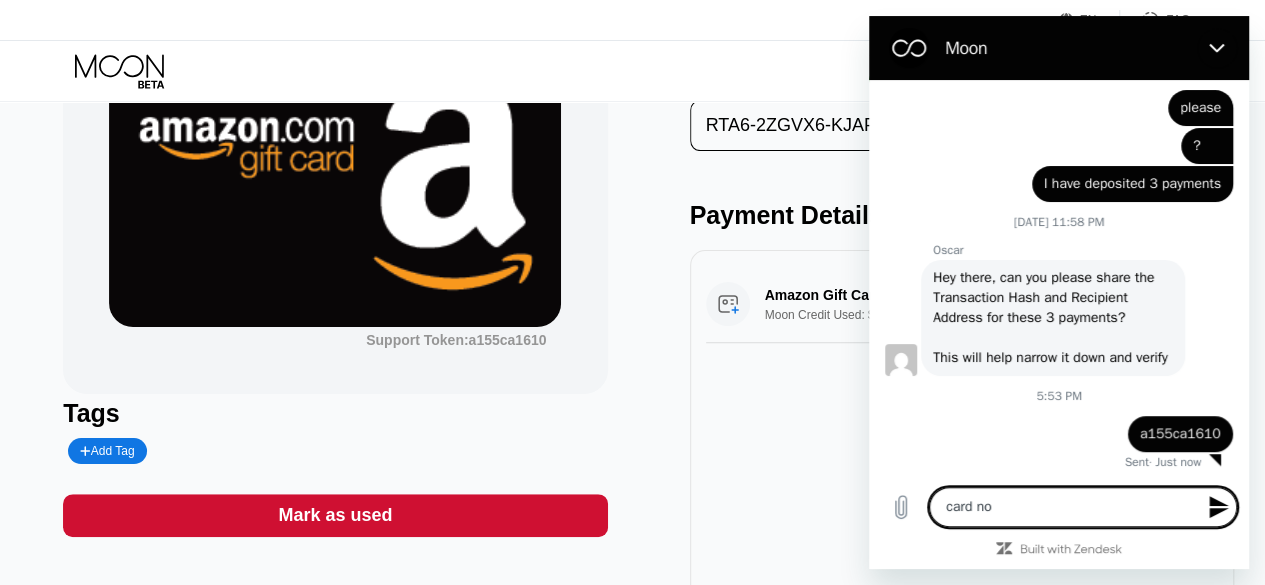 type on "card not" 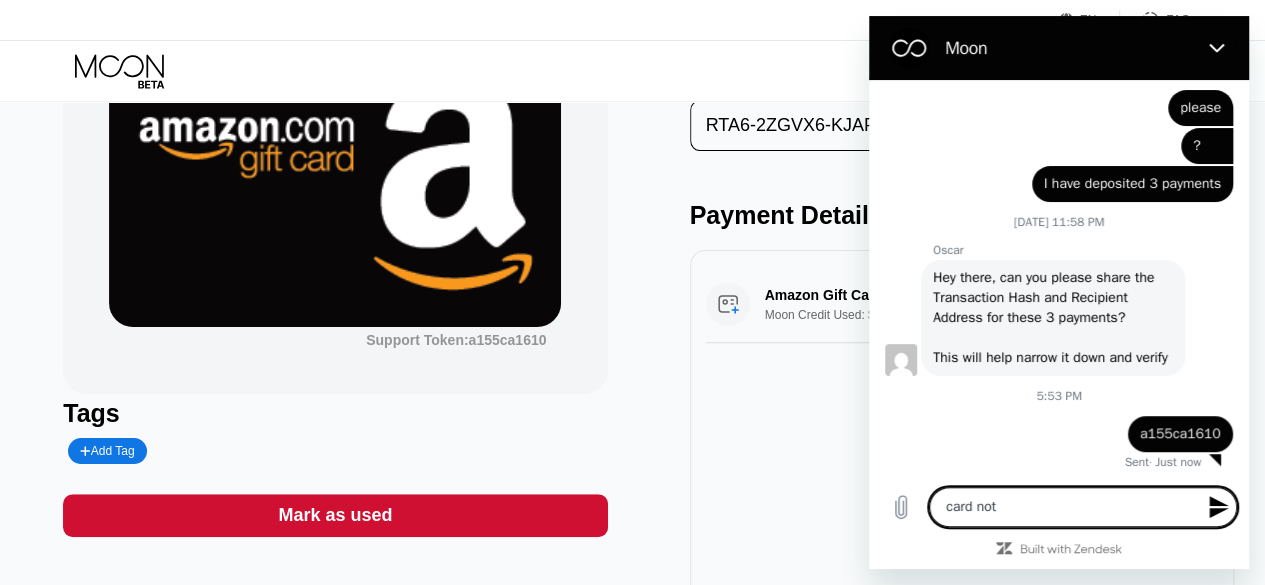 type on "card not" 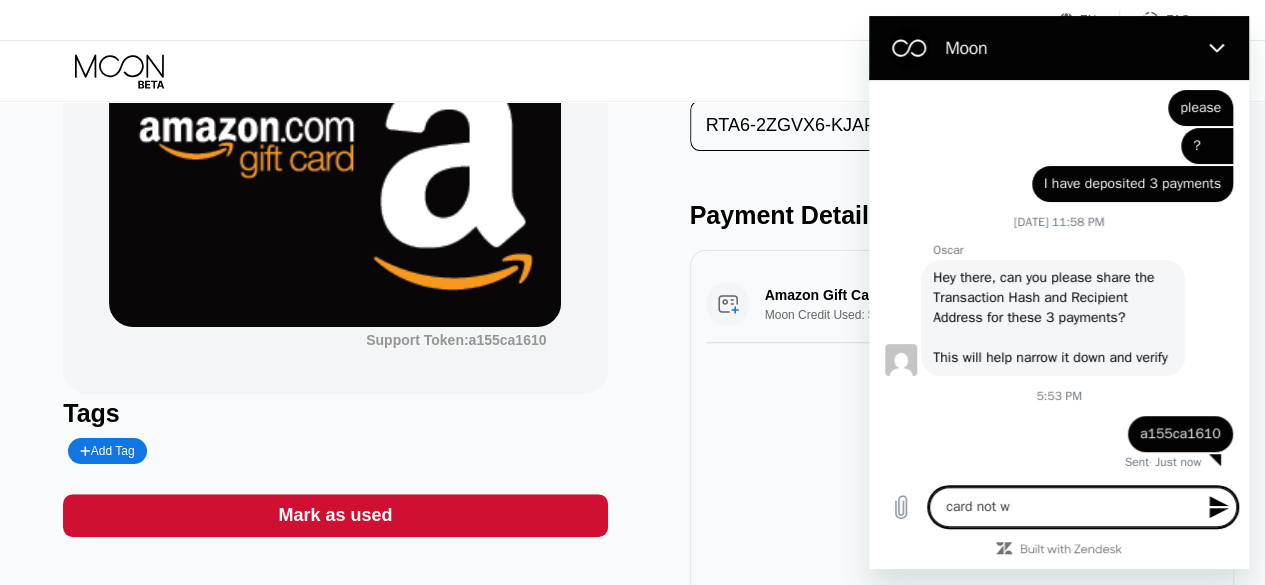 type on "card not wo" 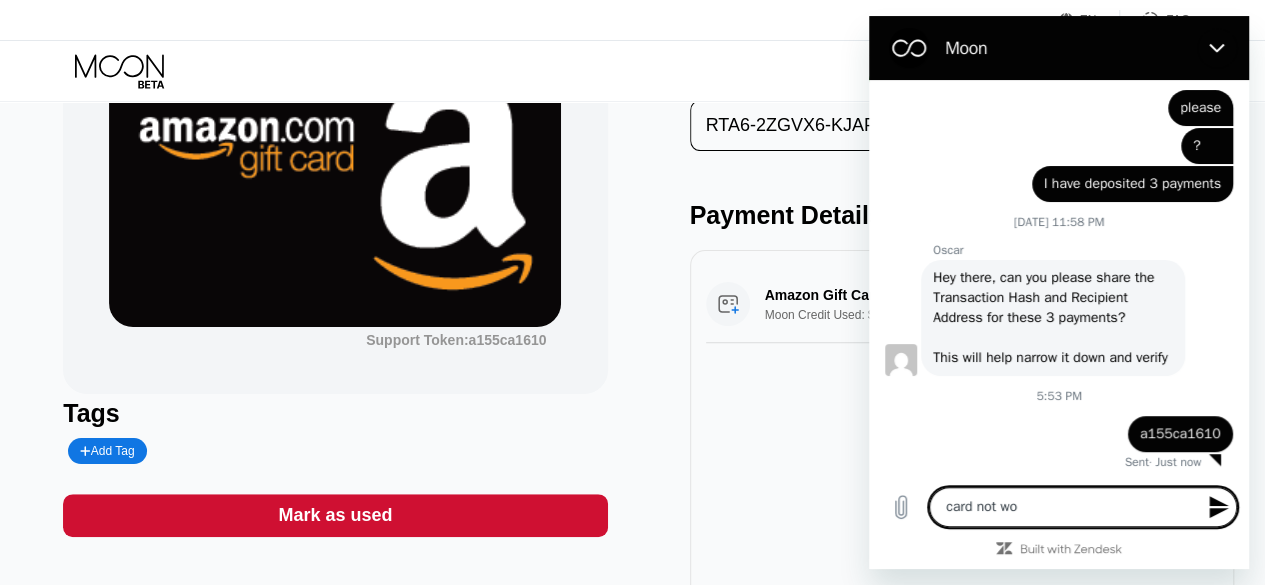 type on "x" 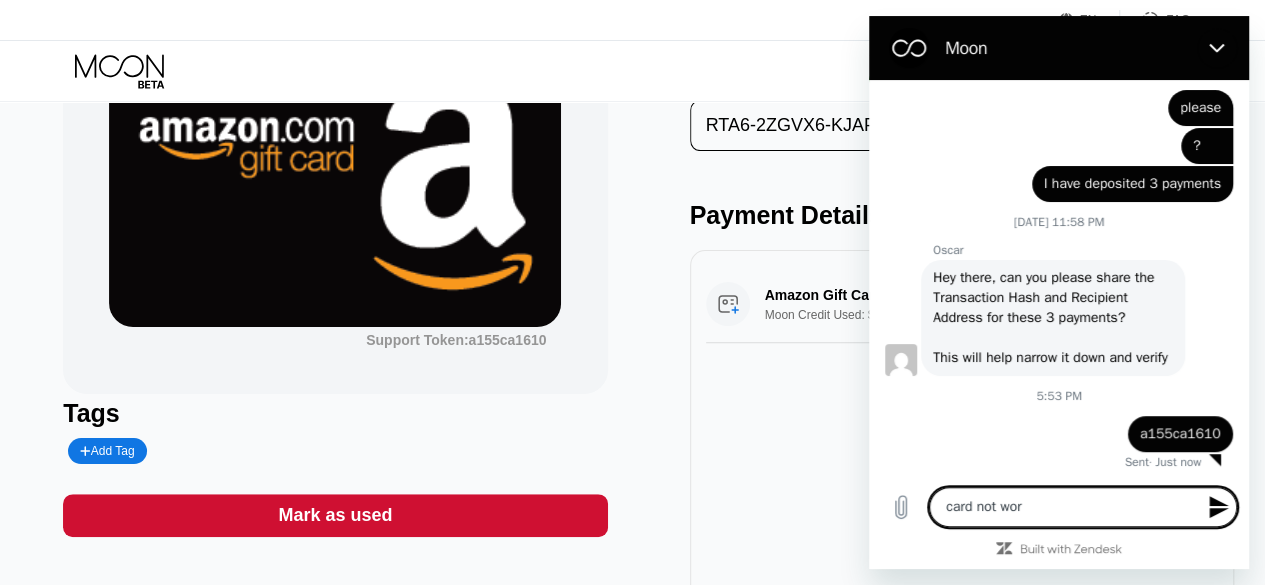 type on "card not work" 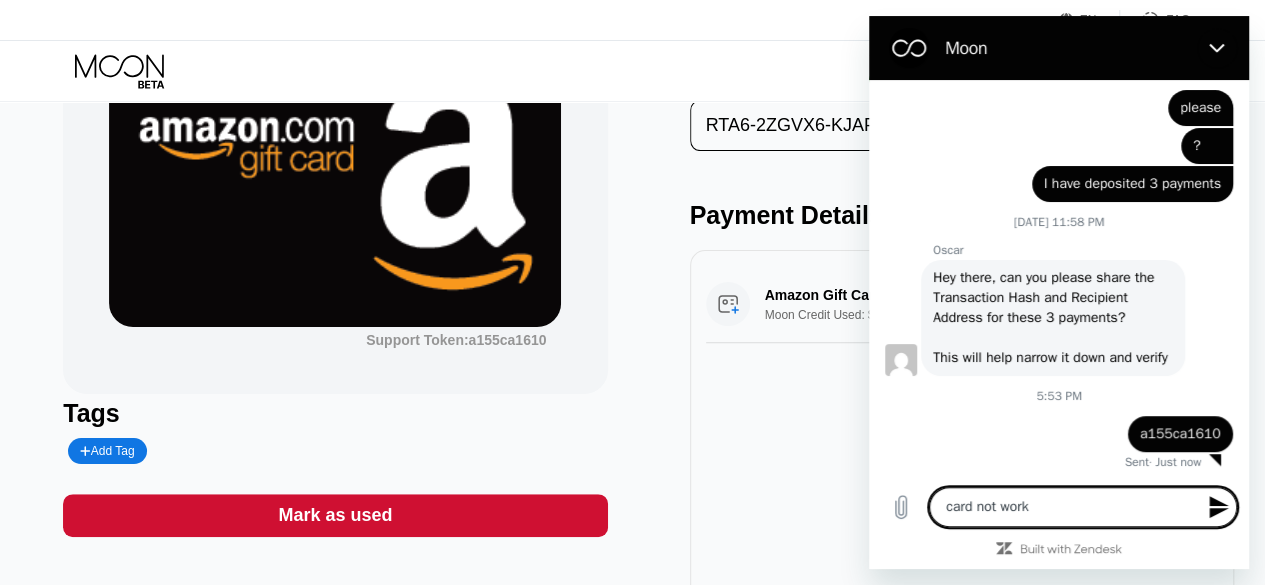 type on "card not worki" 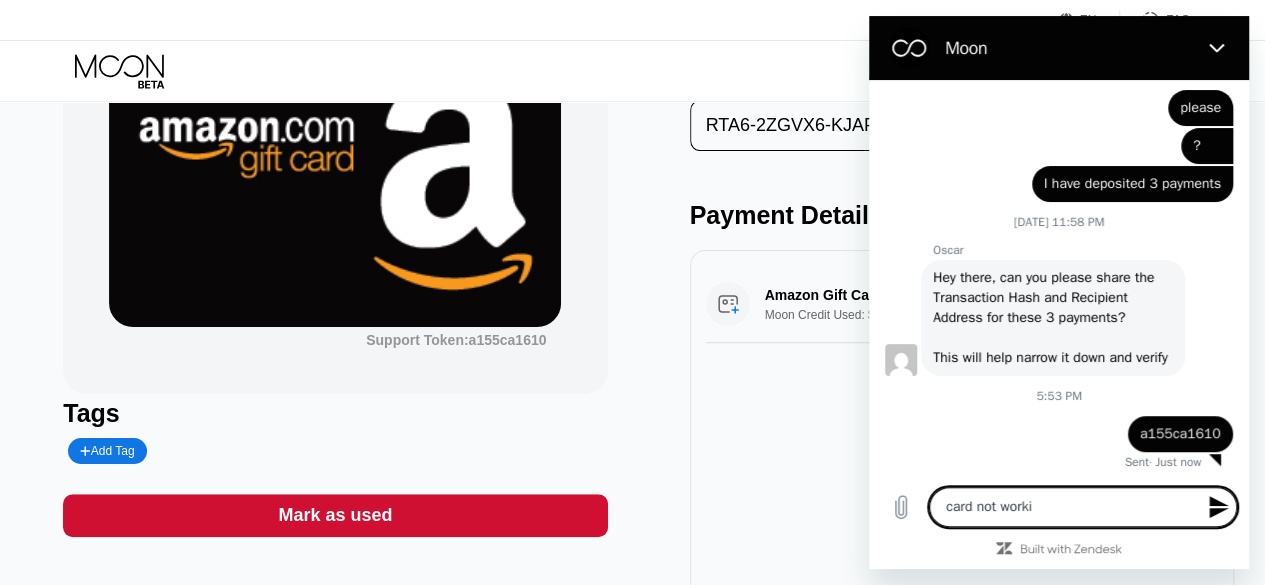 type on "card not workin" 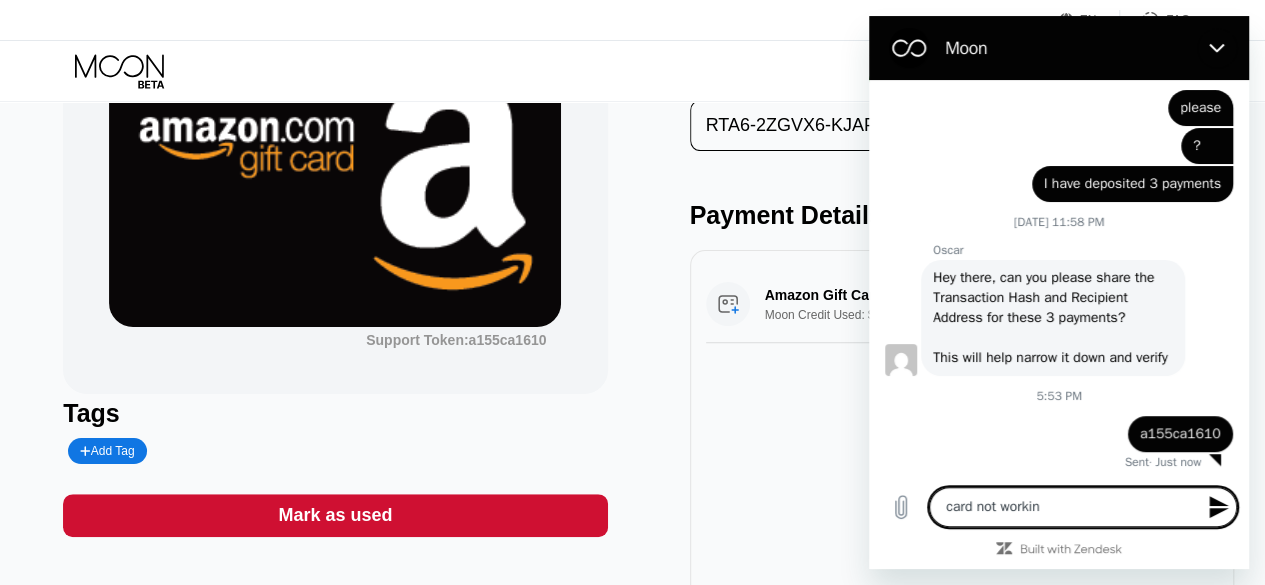 type on "card not working" 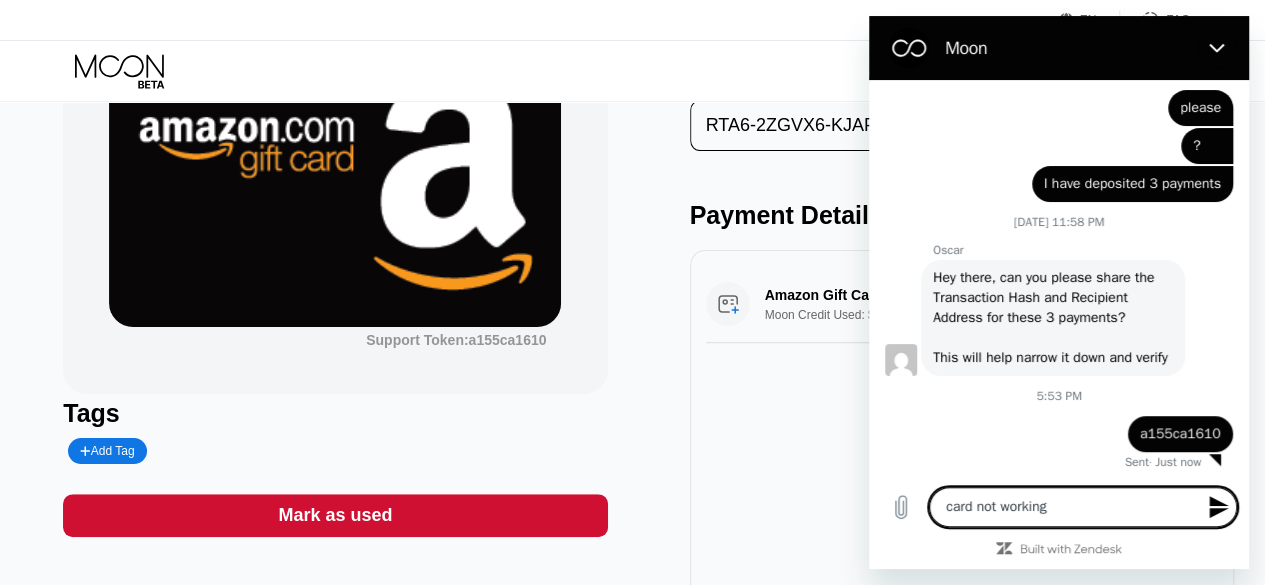 type on "card not working" 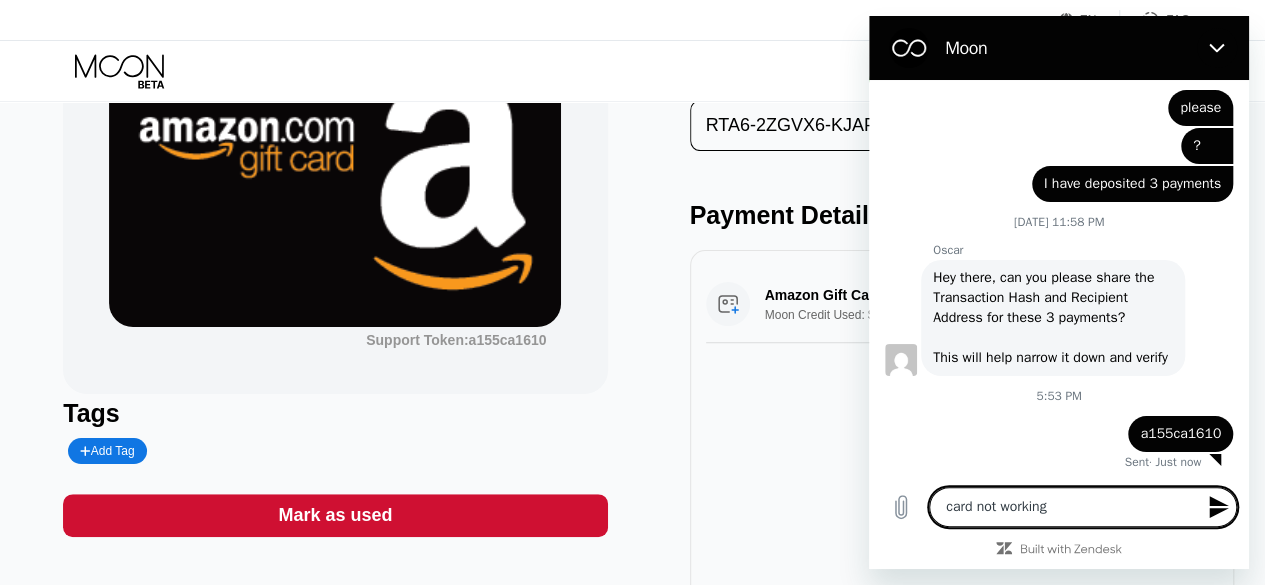 type 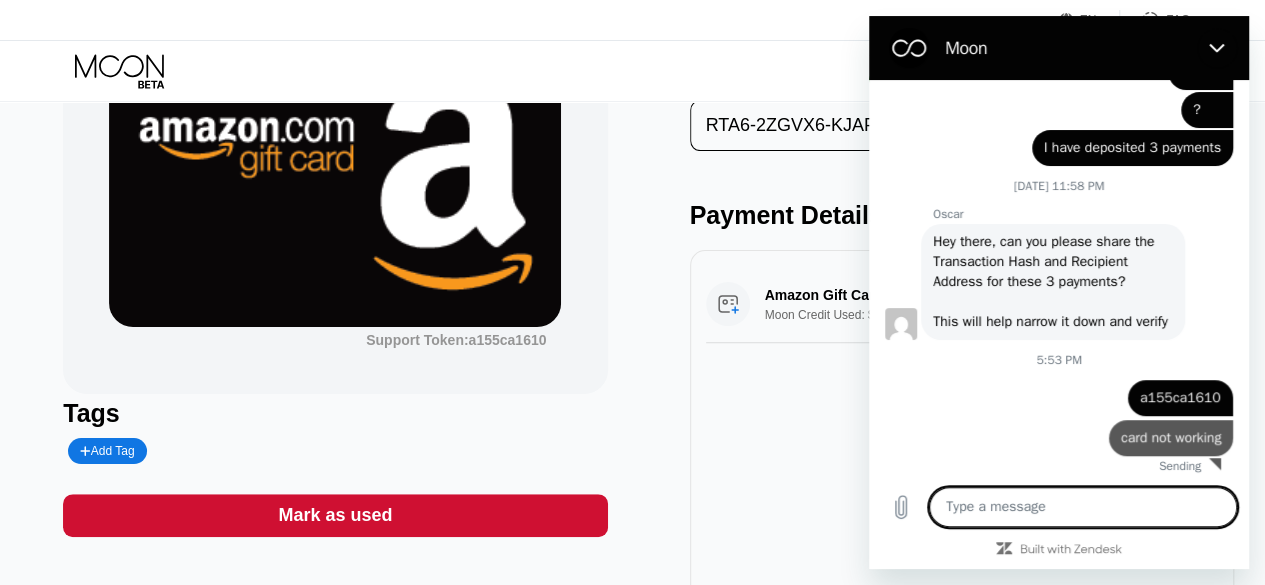 type on "x" 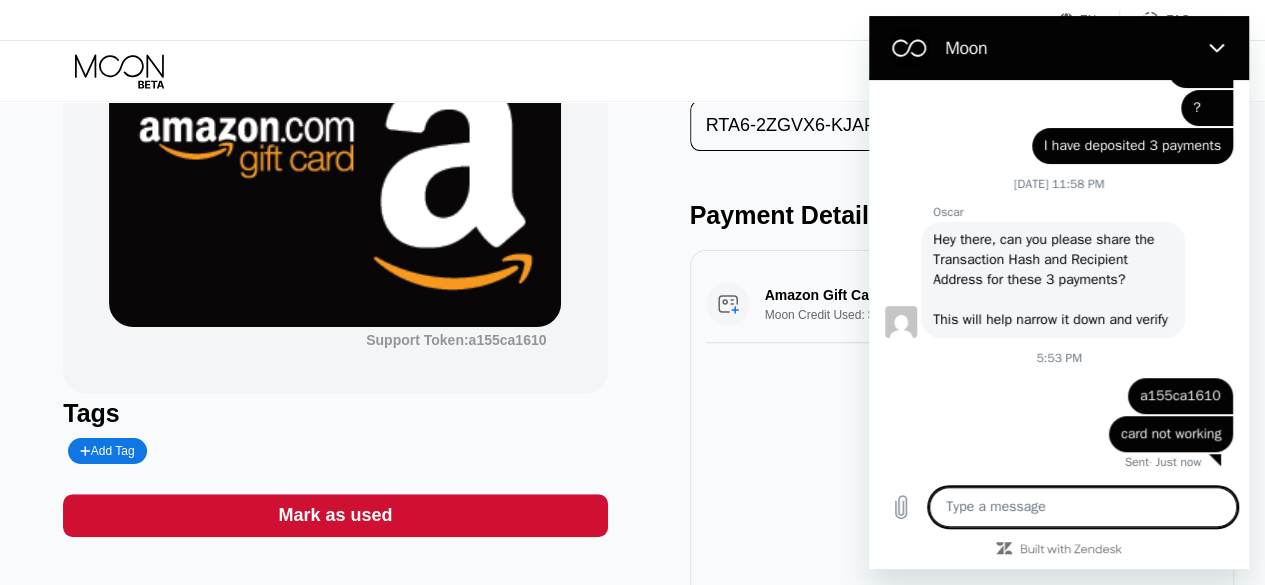 scroll, scrollTop: 465, scrollLeft: 0, axis: vertical 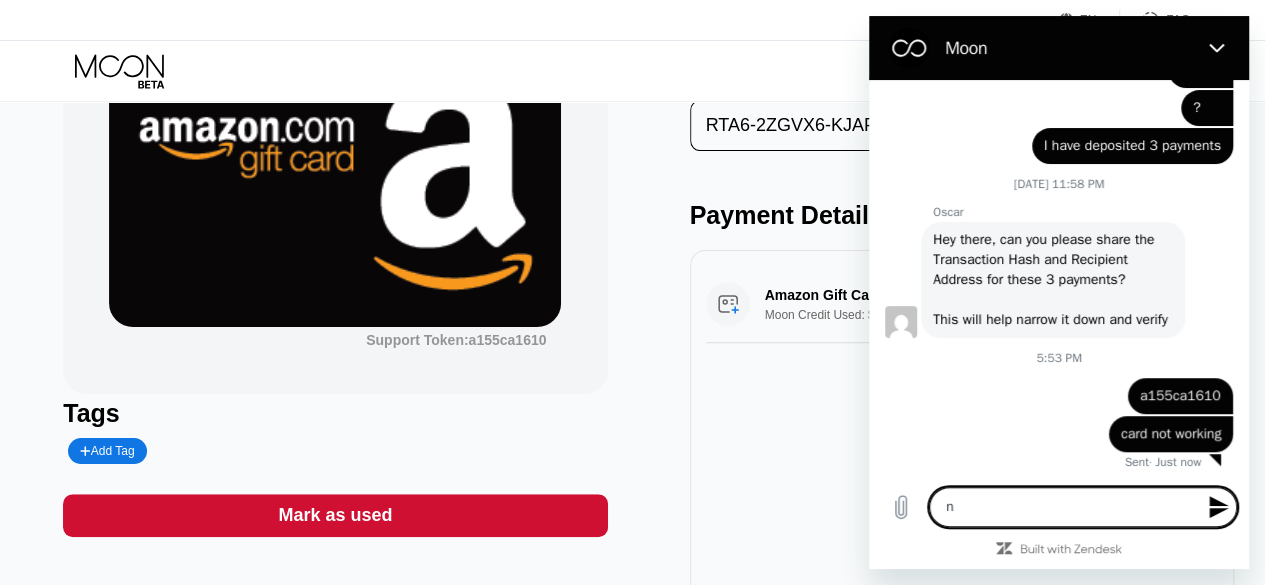type on "ne" 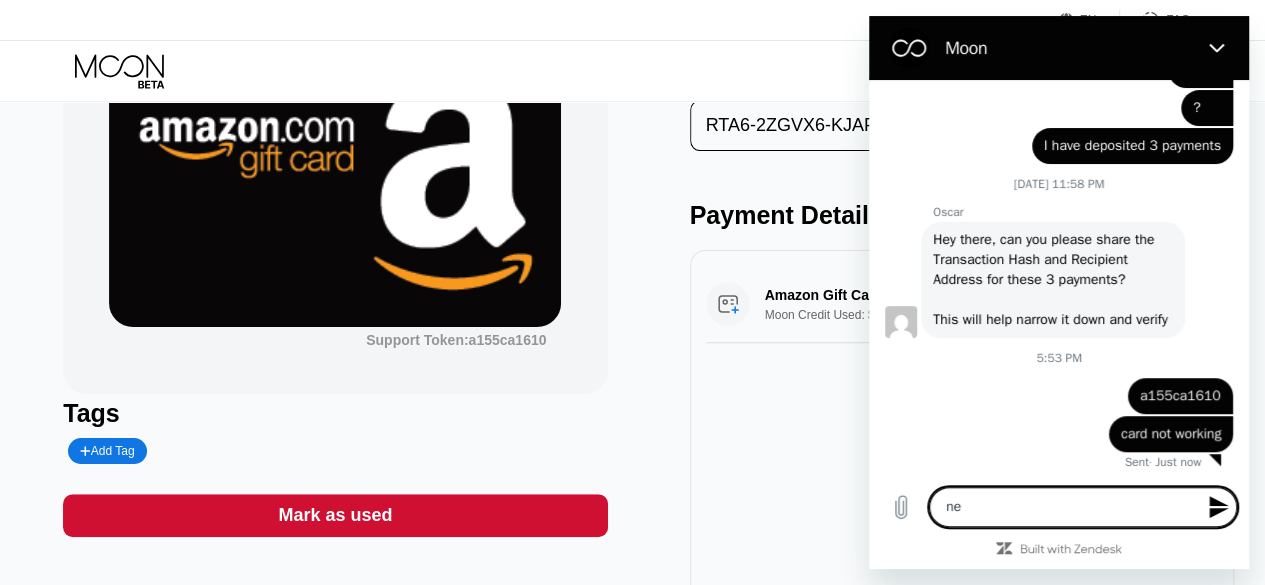 type on "nee" 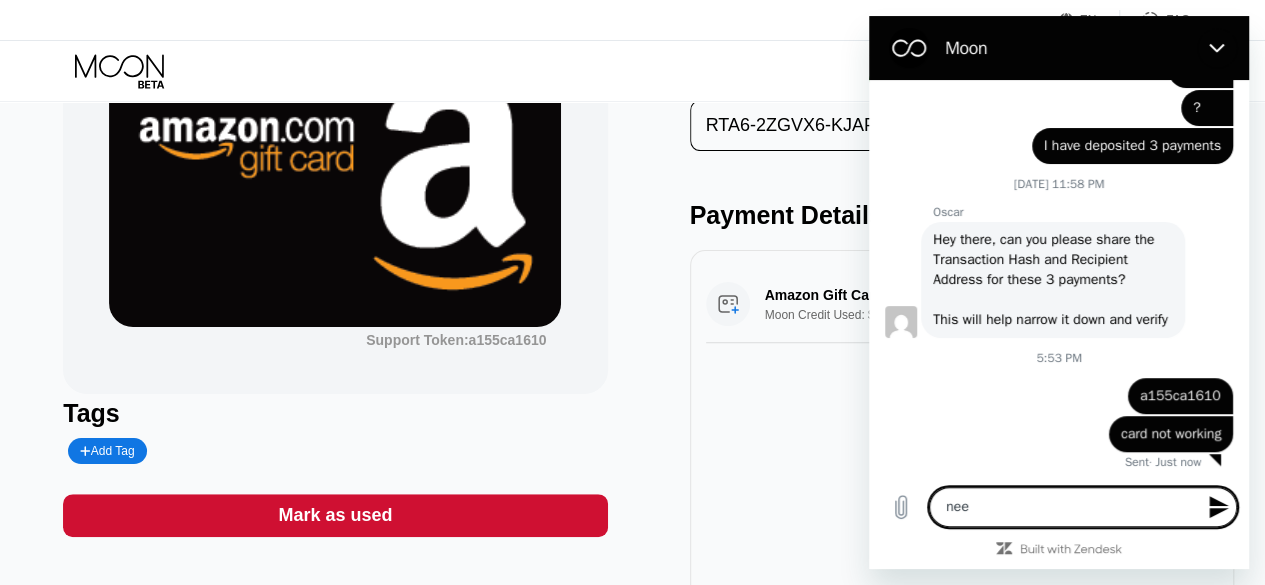 type on "need" 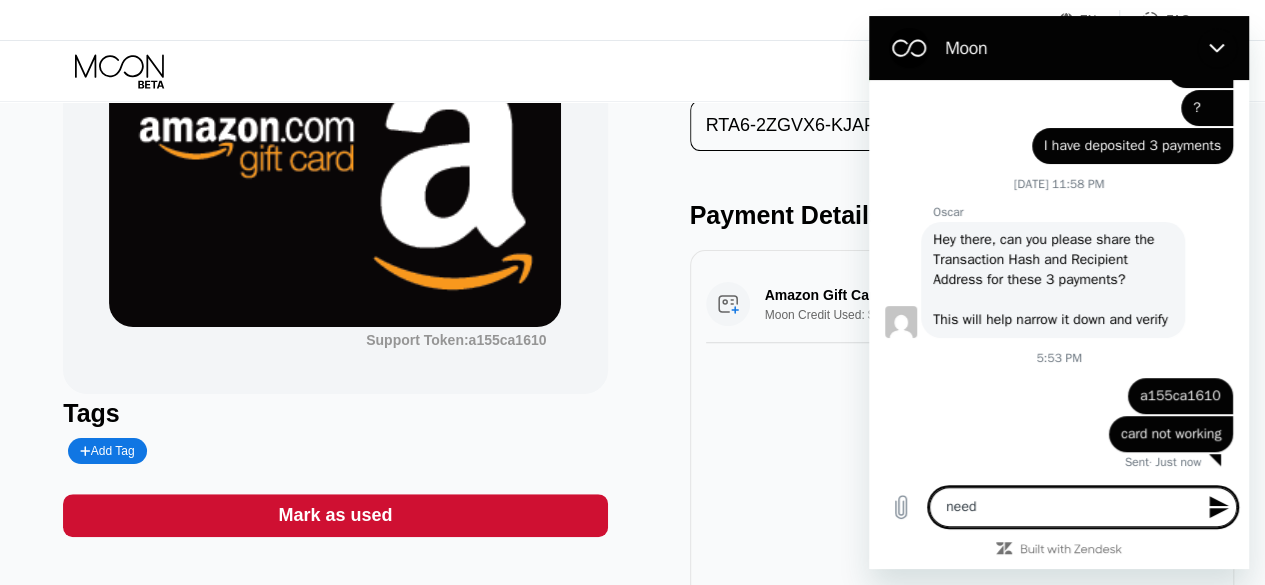 type on "x" 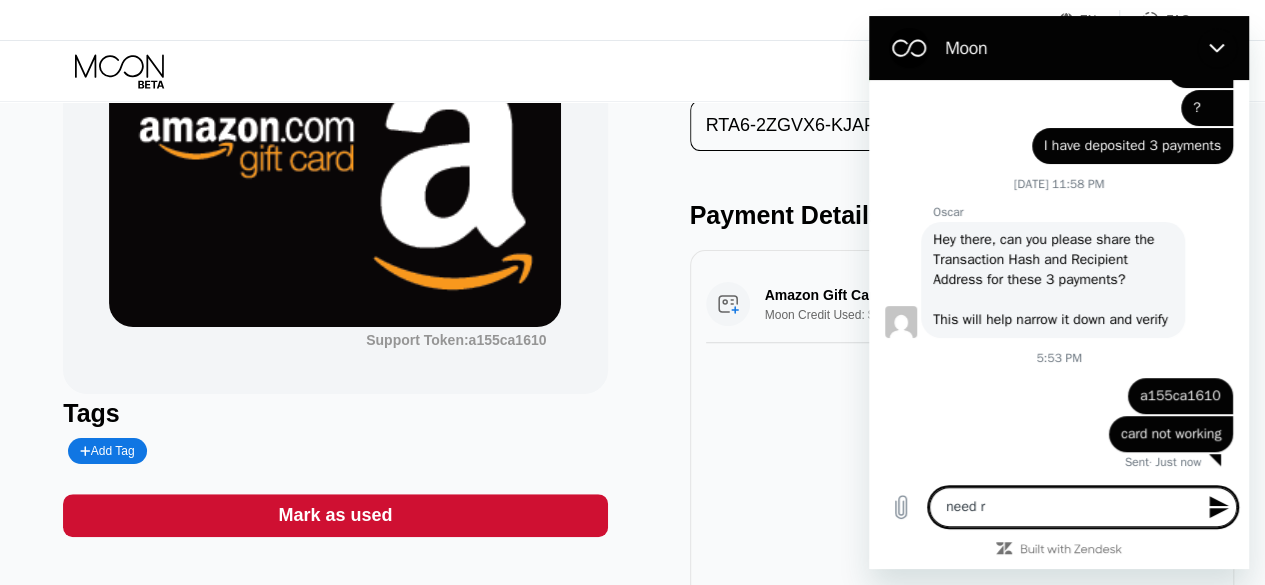 type on "need re" 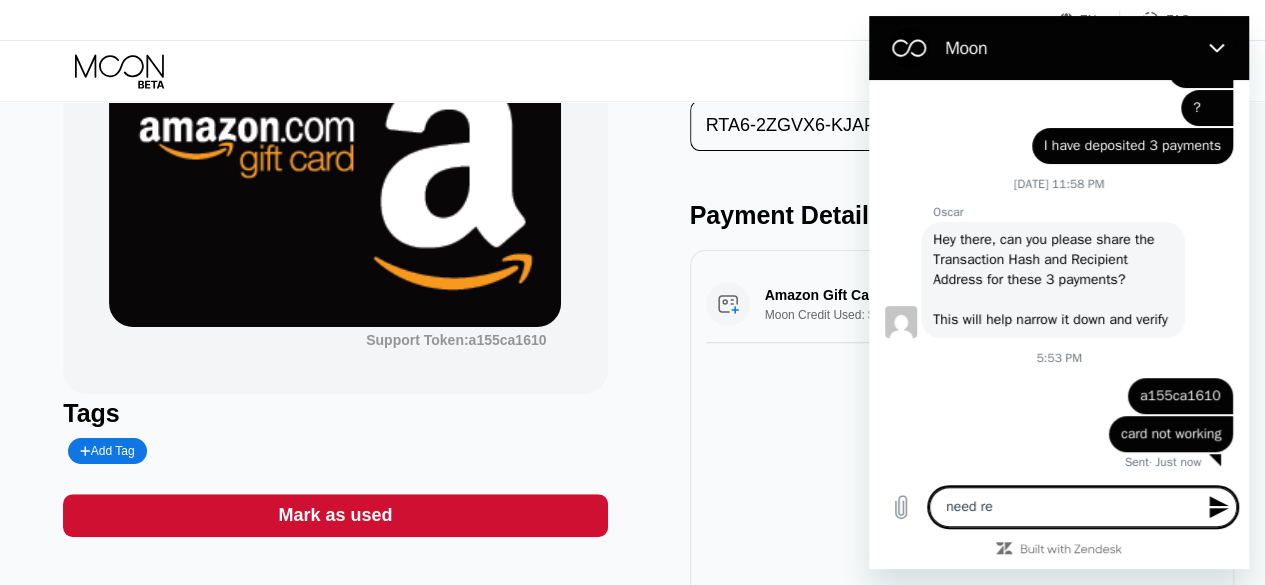 type on "need ref" 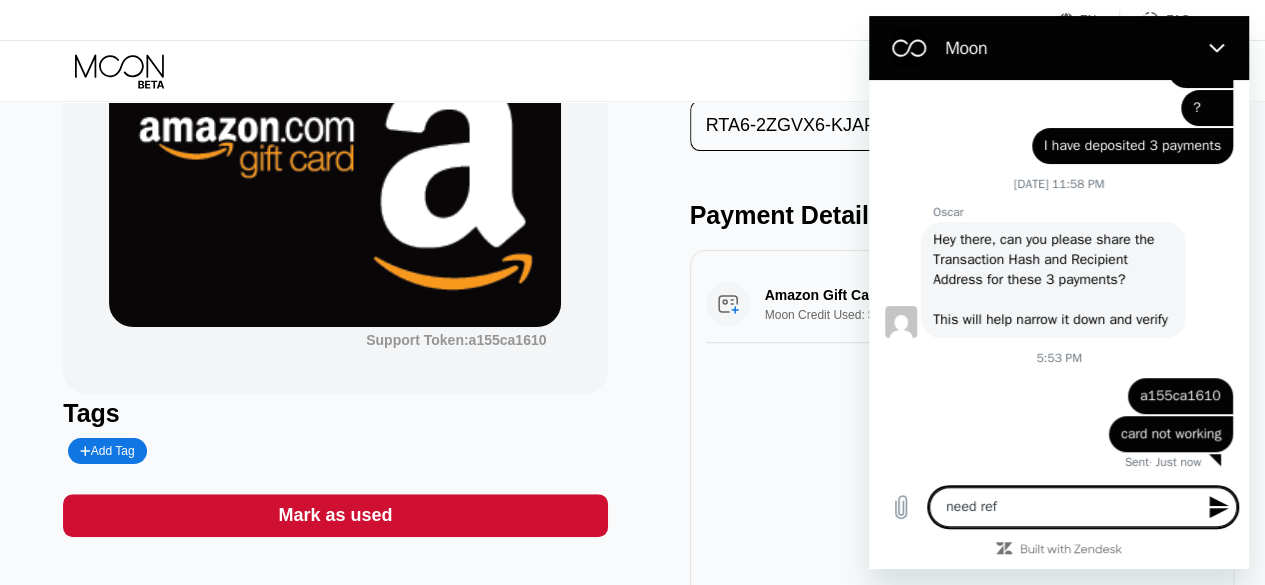 type on "x" 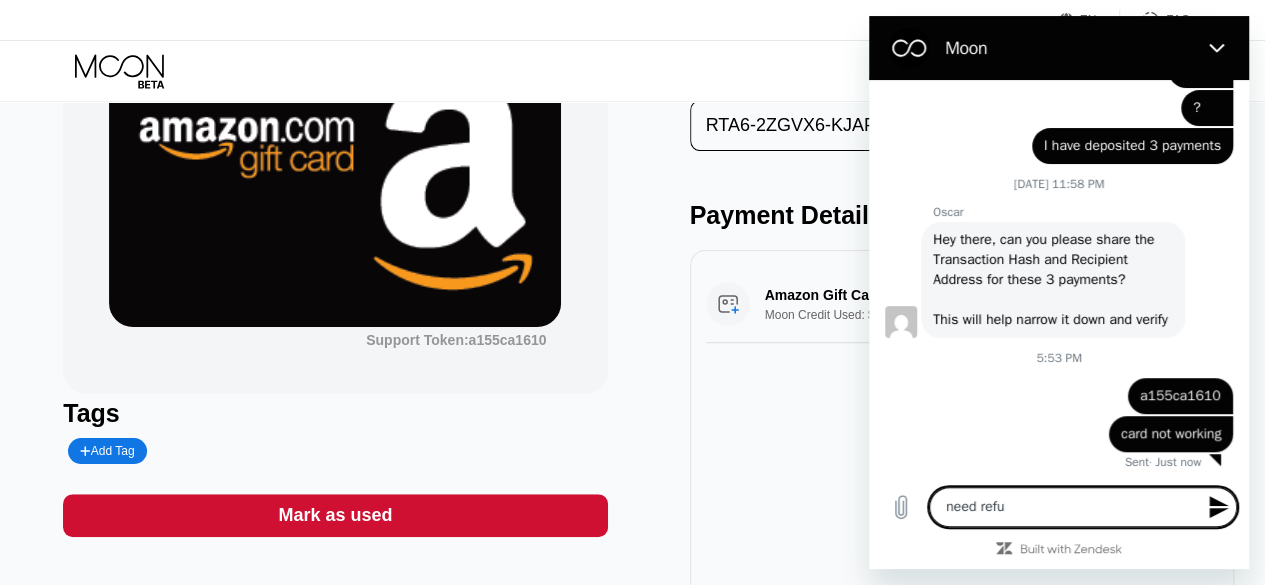 type on "need refun" 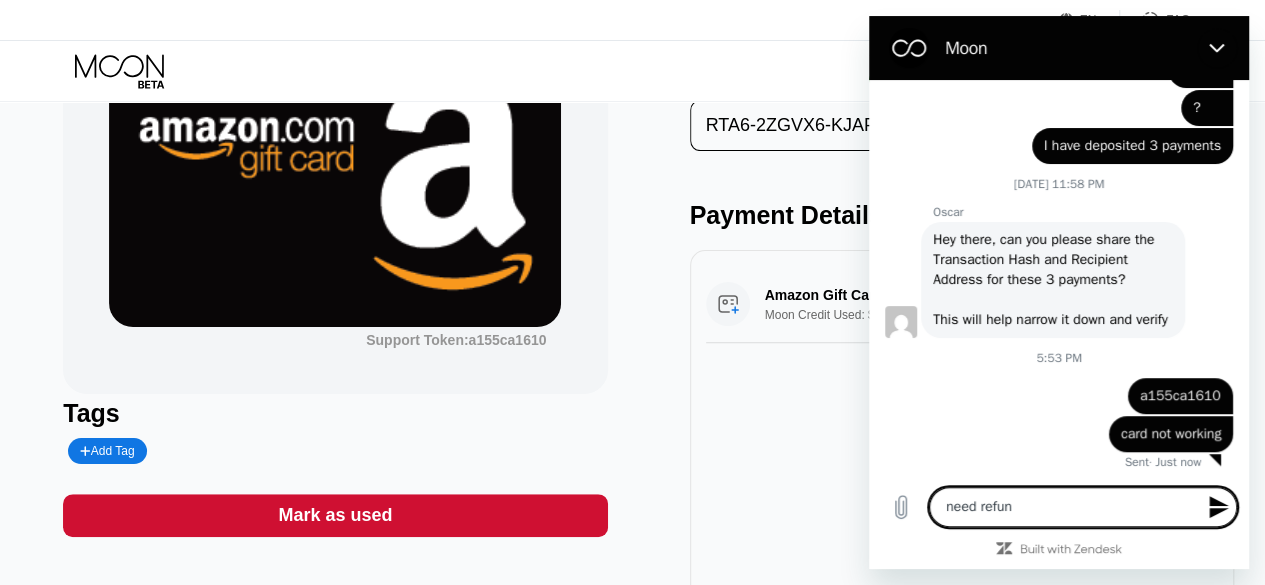type on "need refund" 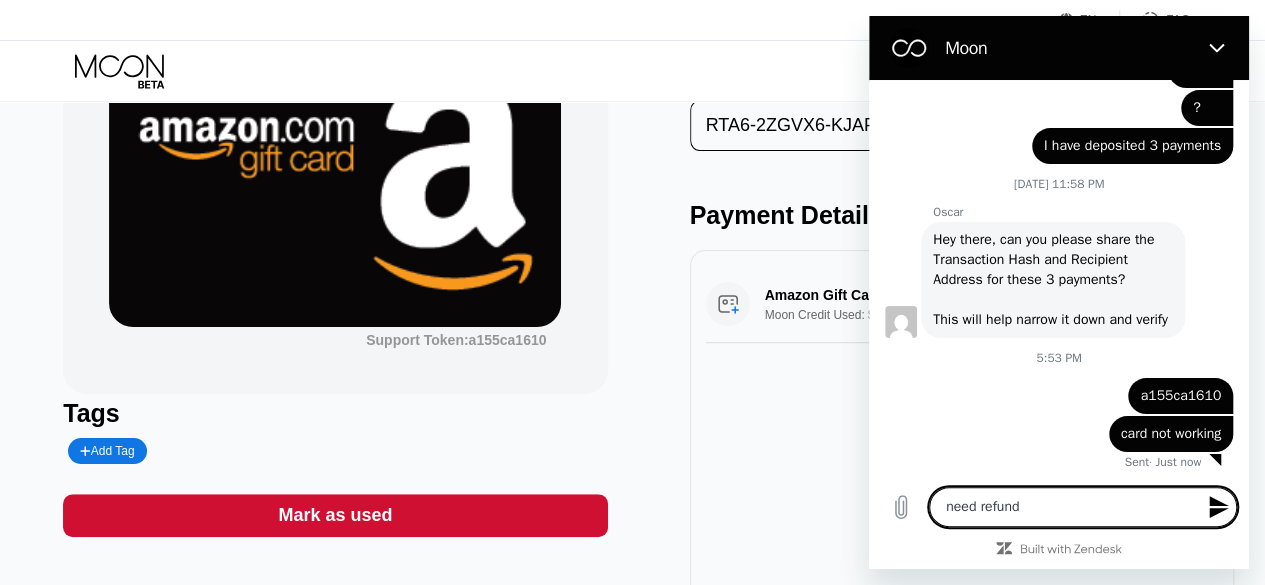 type 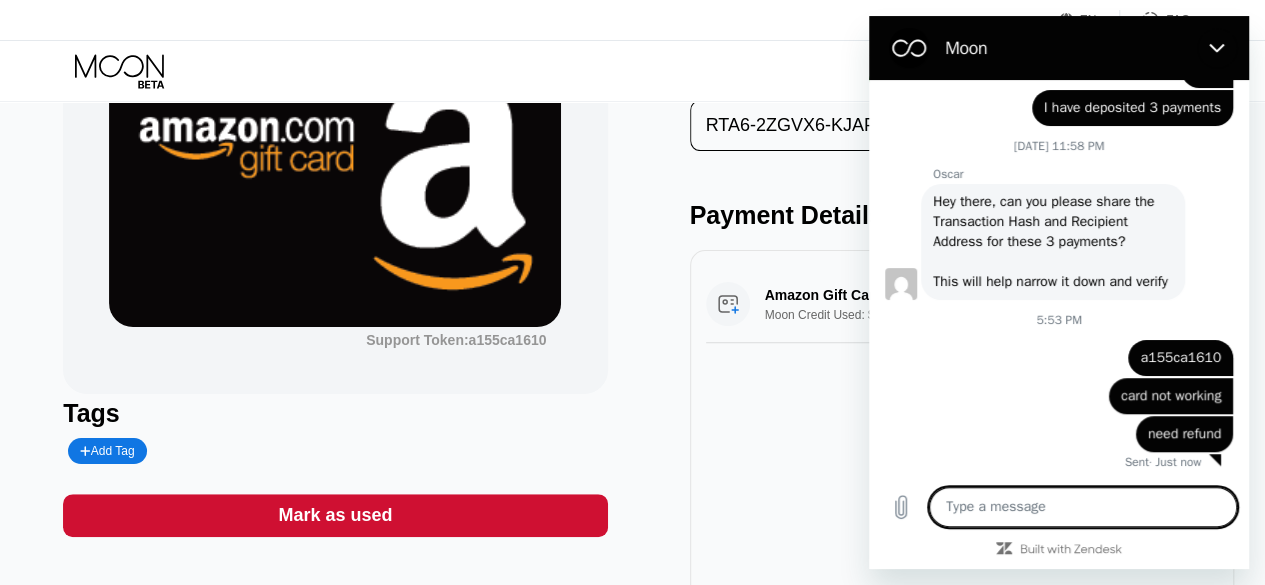 scroll, scrollTop: 503, scrollLeft: 0, axis: vertical 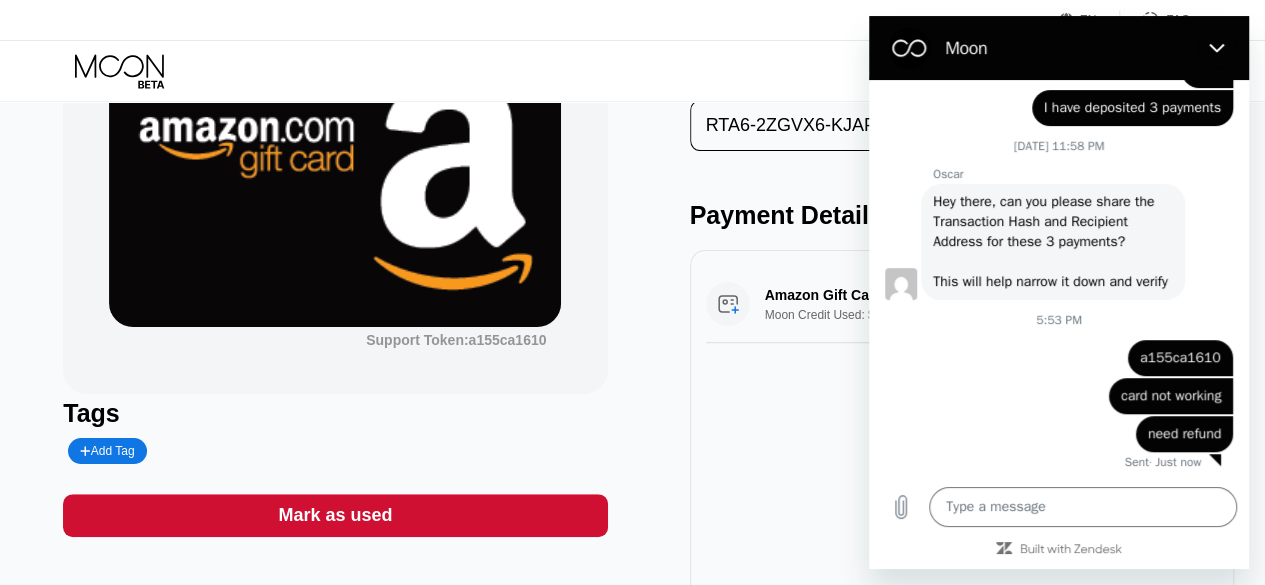 click on "Amazon Gift Card Created Moon Credit Used: $10.00 $10.00 Jul 18, 2025 6:24 PM" at bounding box center (962, 425) 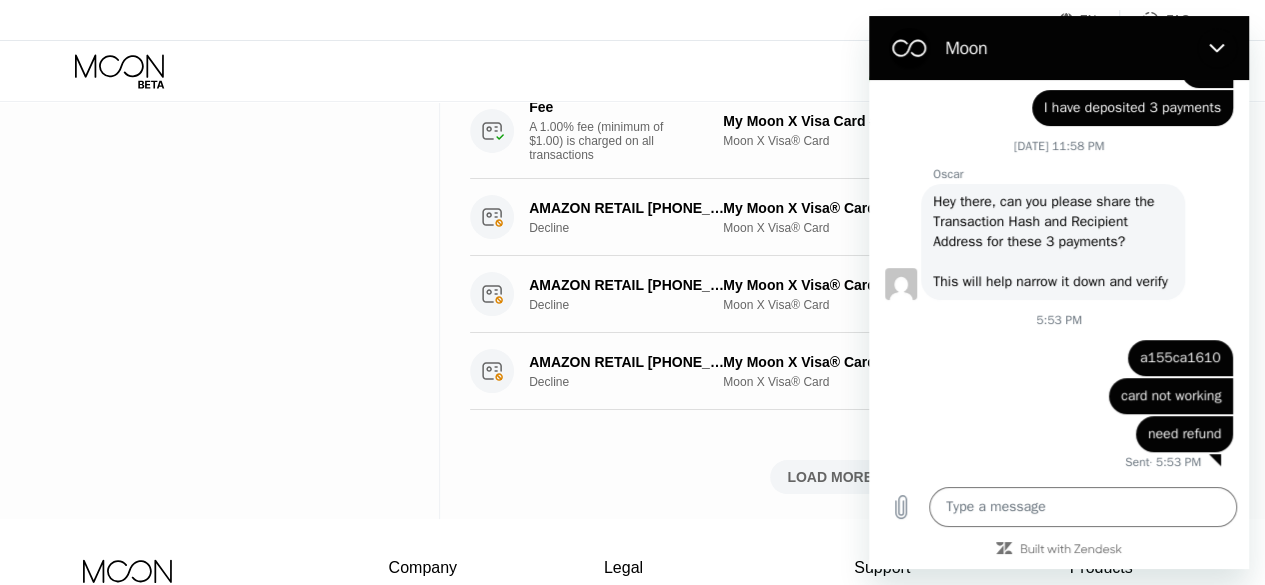 scroll, scrollTop: 1061, scrollLeft: 0, axis: vertical 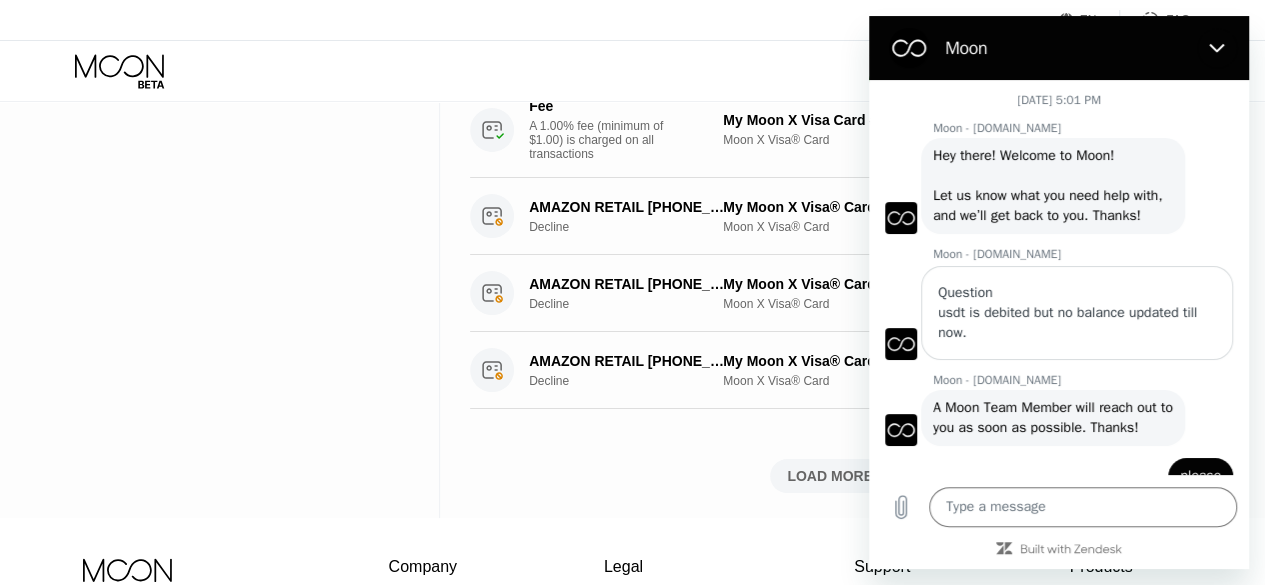 click on "Cards    New Card Active Inactive $12.23 ● ● ● ● 8463 My Moon X Visa Card #3 Moon X Visa® Card $10.00 My $10.00 Amazon Gift Card AMAZON GIFT CARD $12.23 ● ● ● ● 3104 My Moon X Visa Card #2 Moon X Visa® Card $12.23 ● ● ● ● 6467 My Moon X Visa® Card Moon X Visa® Card $0.50 ● ● ● ● 1000 My Moon 1X Visa® Card Moon 1X Visa® Card" at bounding box center (220, -221) 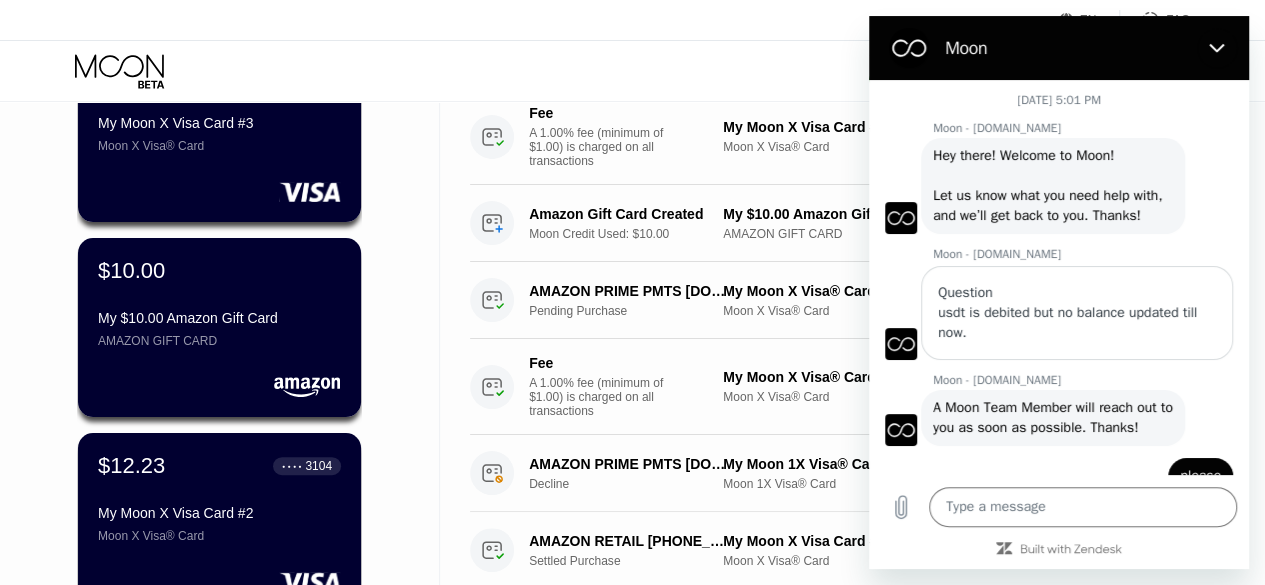 scroll, scrollTop: 0, scrollLeft: 0, axis: both 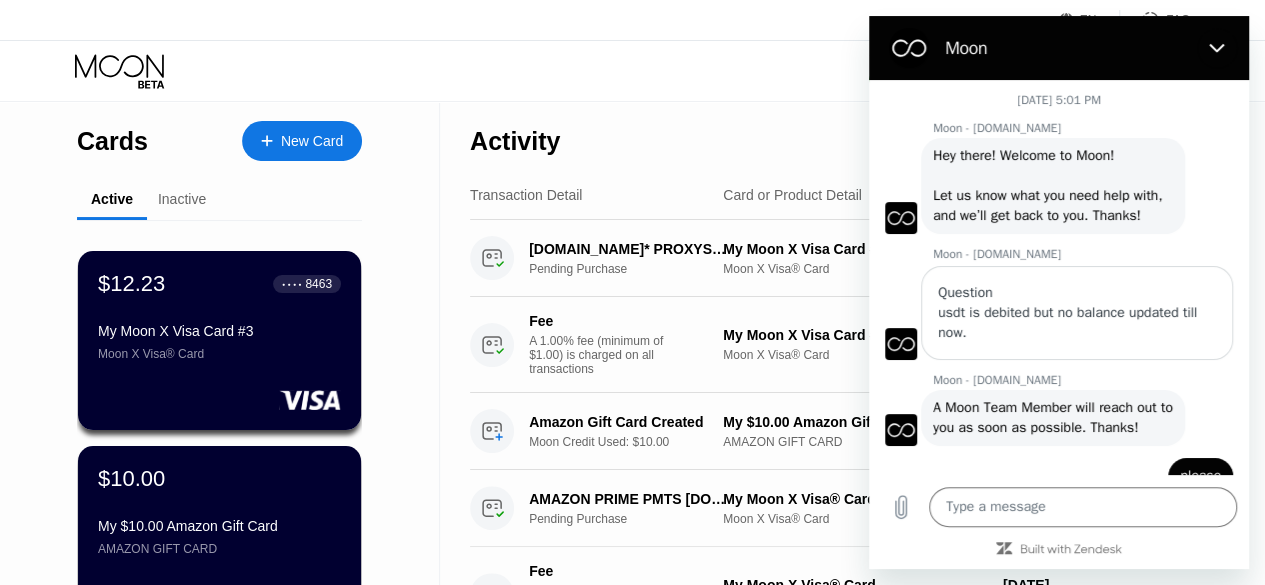 click 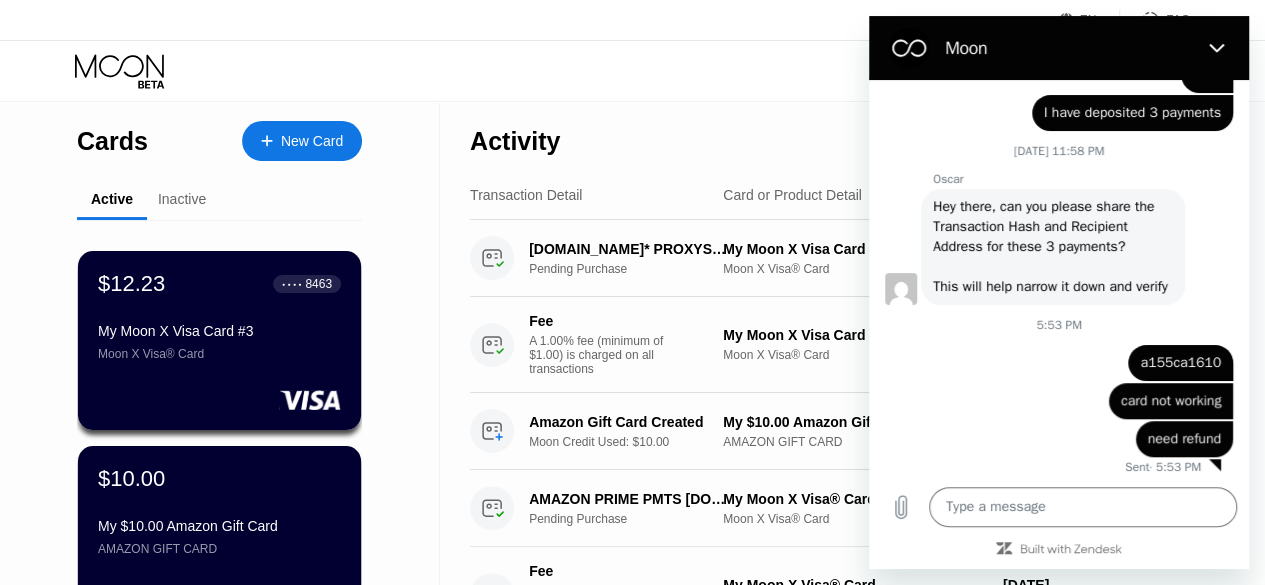 scroll, scrollTop: 503, scrollLeft: 0, axis: vertical 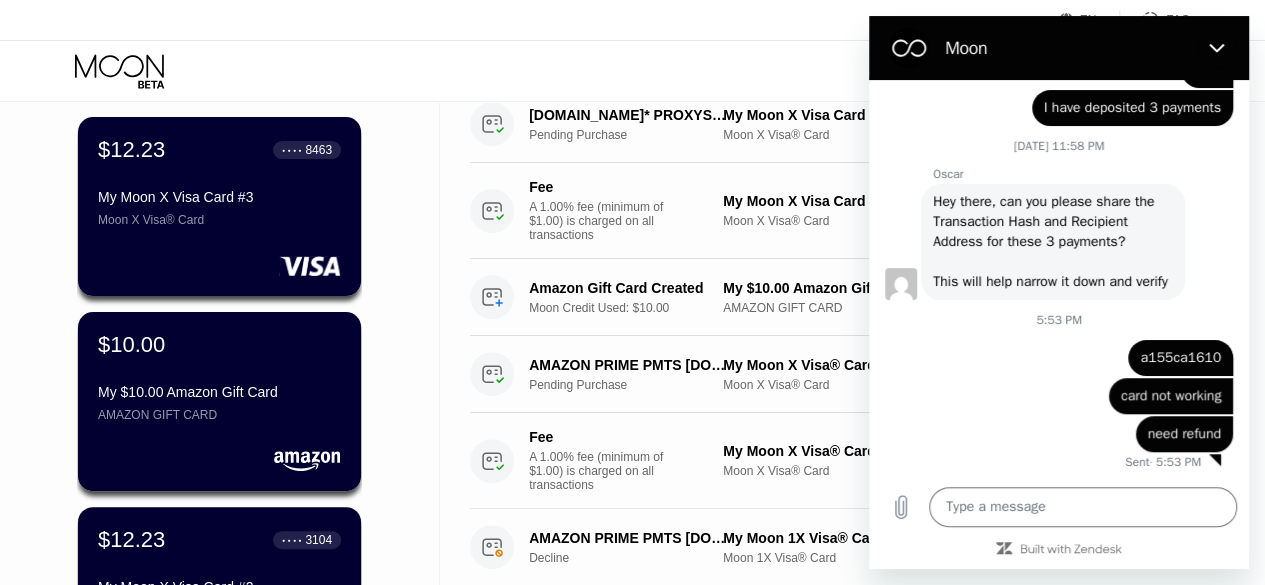 click on "Visa Monthly Spend Limit $111.98 / $4,000.00 $12.23 Moon Credit ajiidam663@outlook.com  Home Settings Support Careers About Us Log out Privacy policy Terms" at bounding box center (632, 71) 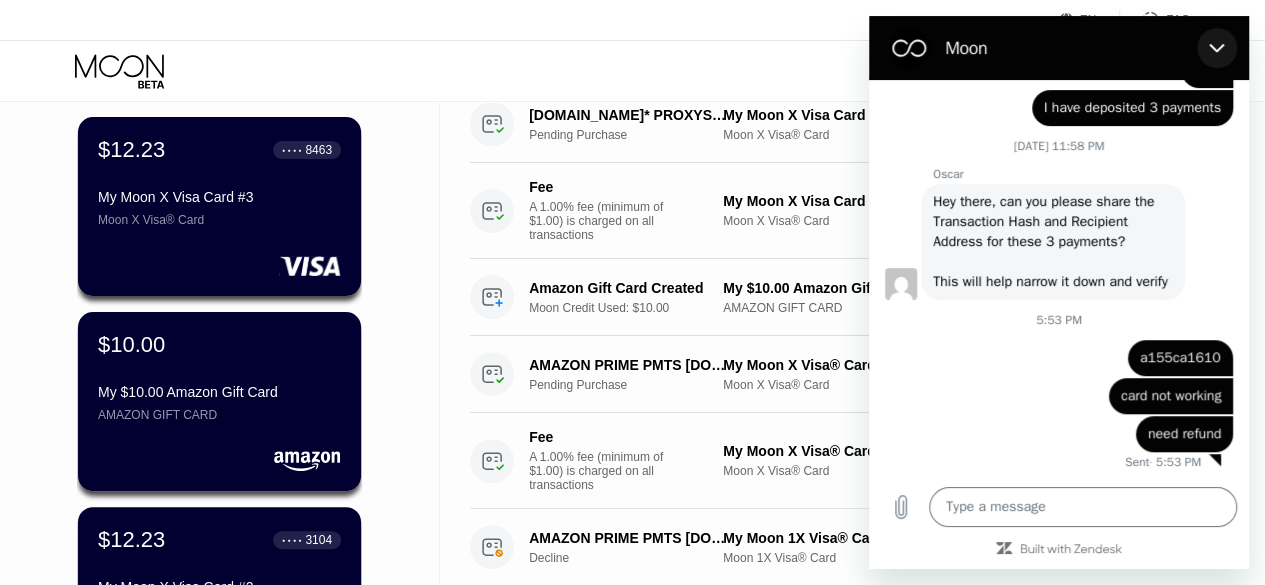 click 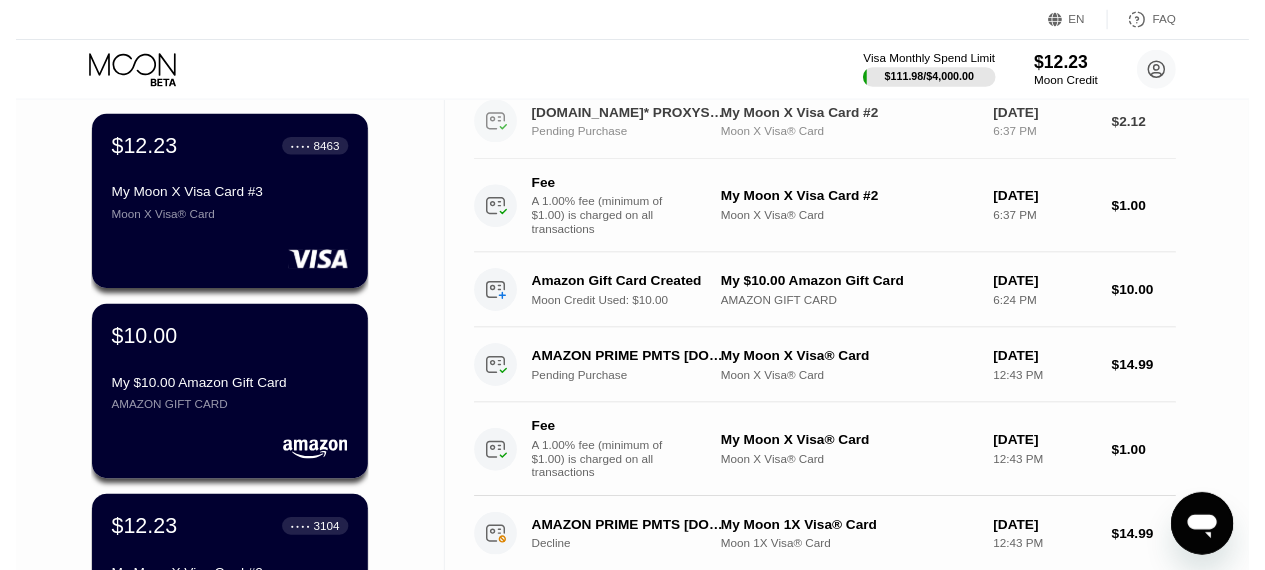 scroll, scrollTop: 0, scrollLeft: 0, axis: both 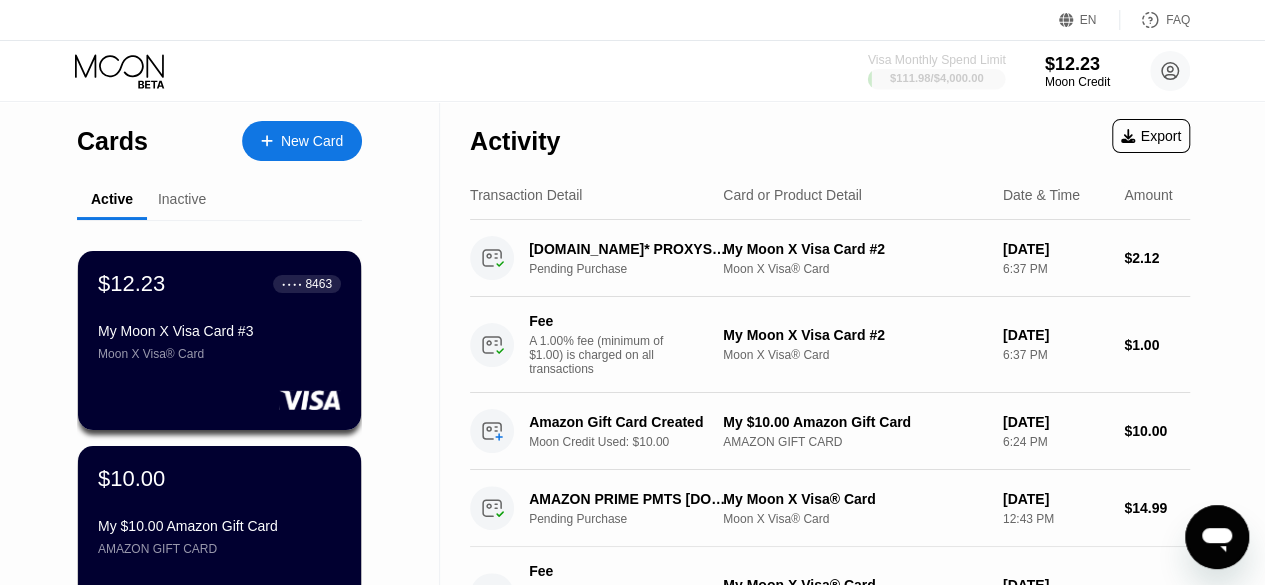 click on "Visa Monthly Spend Limit" at bounding box center (937, 60) 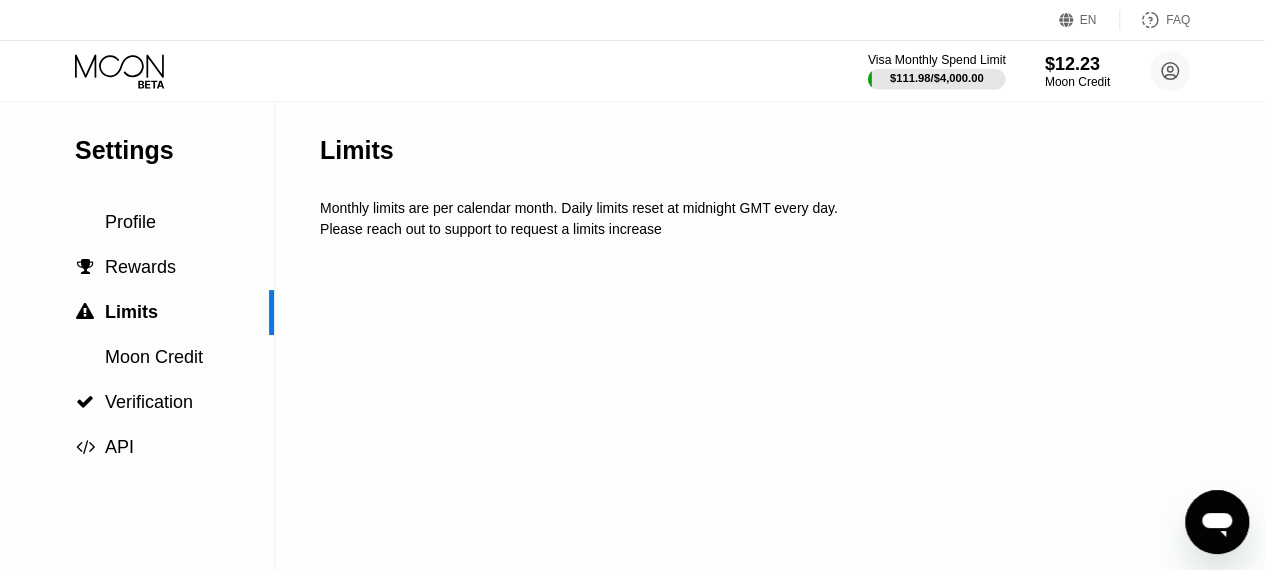 click on "Limits" at bounding box center (131, 312) 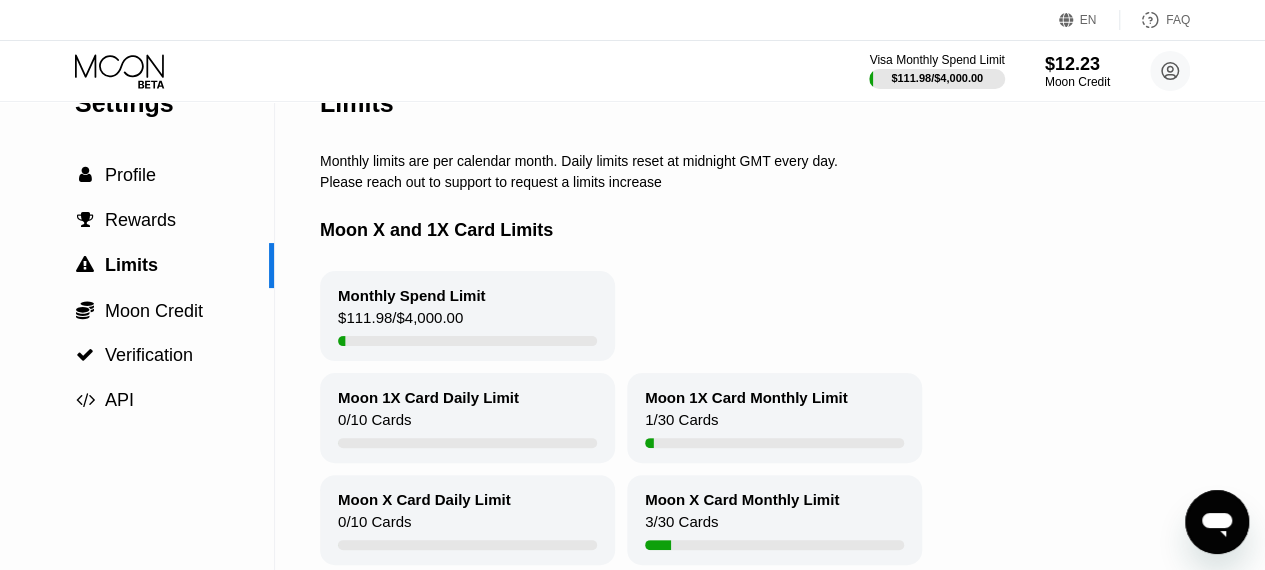 scroll, scrollTop: 42, scrollLeft: 0, axis: vertical 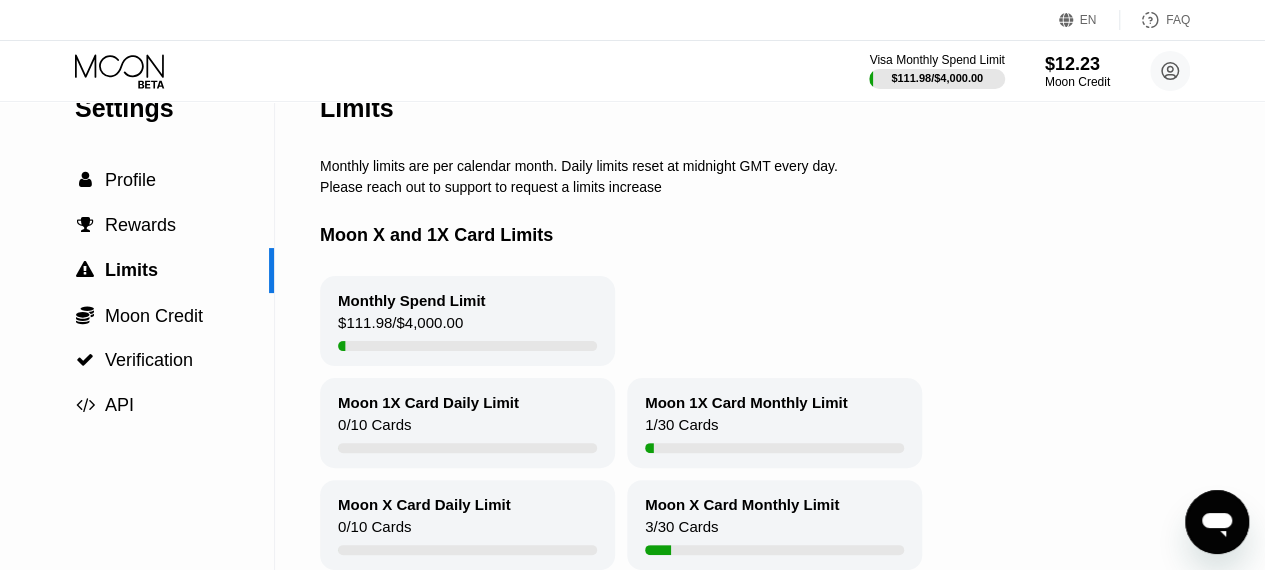 click on "Monthly Spend Limit $111.98 / $4,000.00" at bounding box center [467, 321] 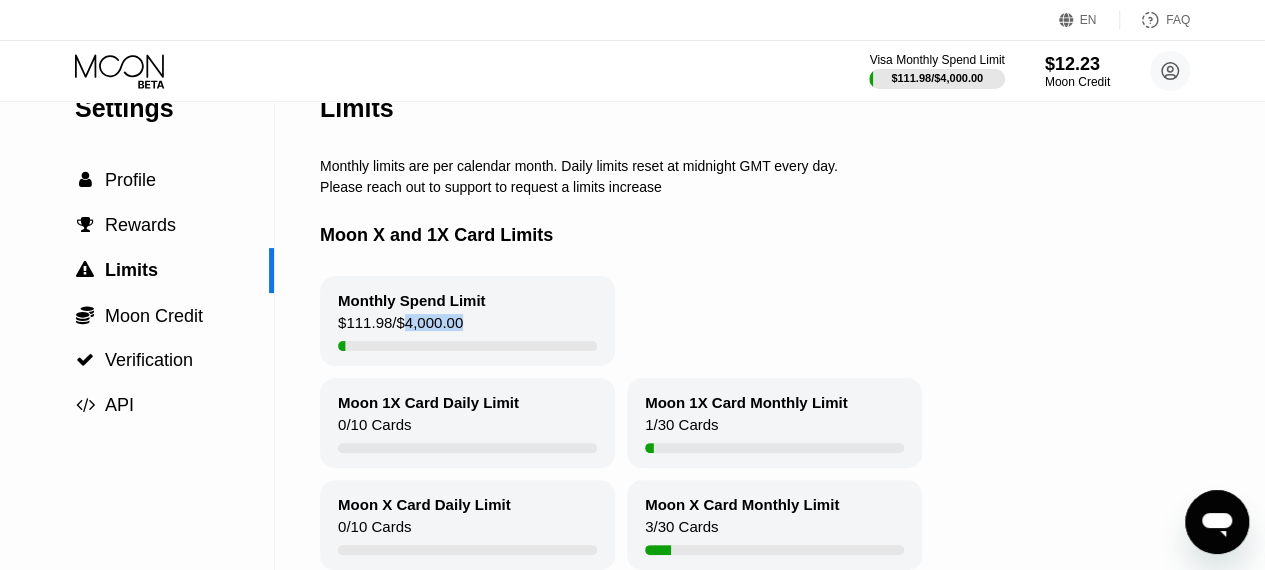 click on "$111.98 / $4,000.00" at bounding box center (400, 327) 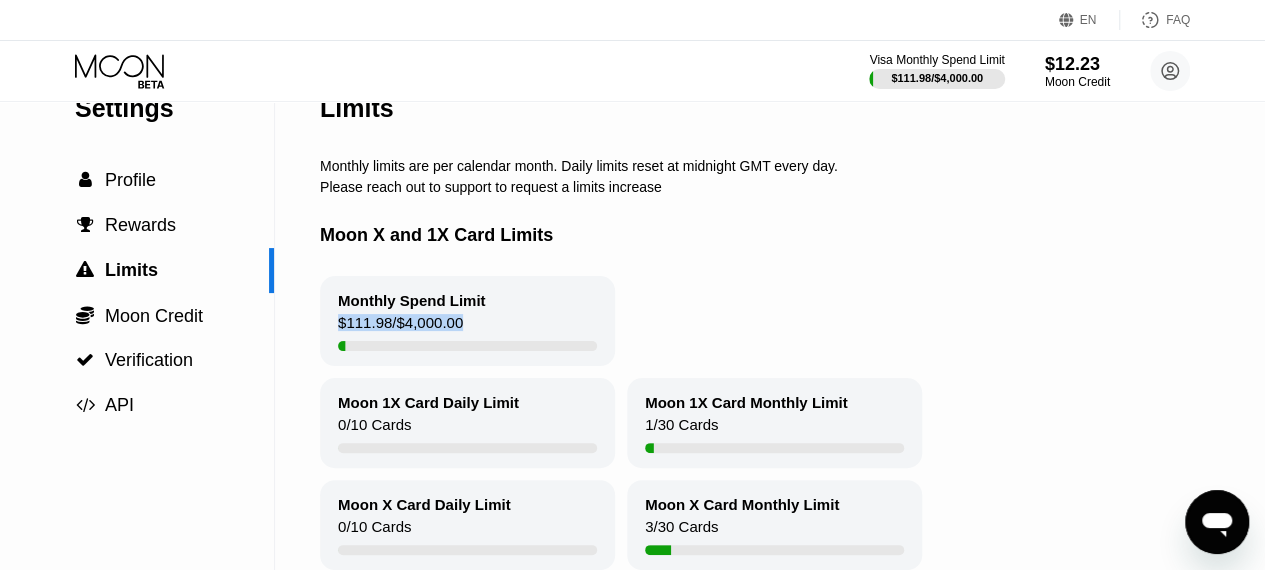 click on "$111.98 / $4,000.00" at bounding box center (400, 327) 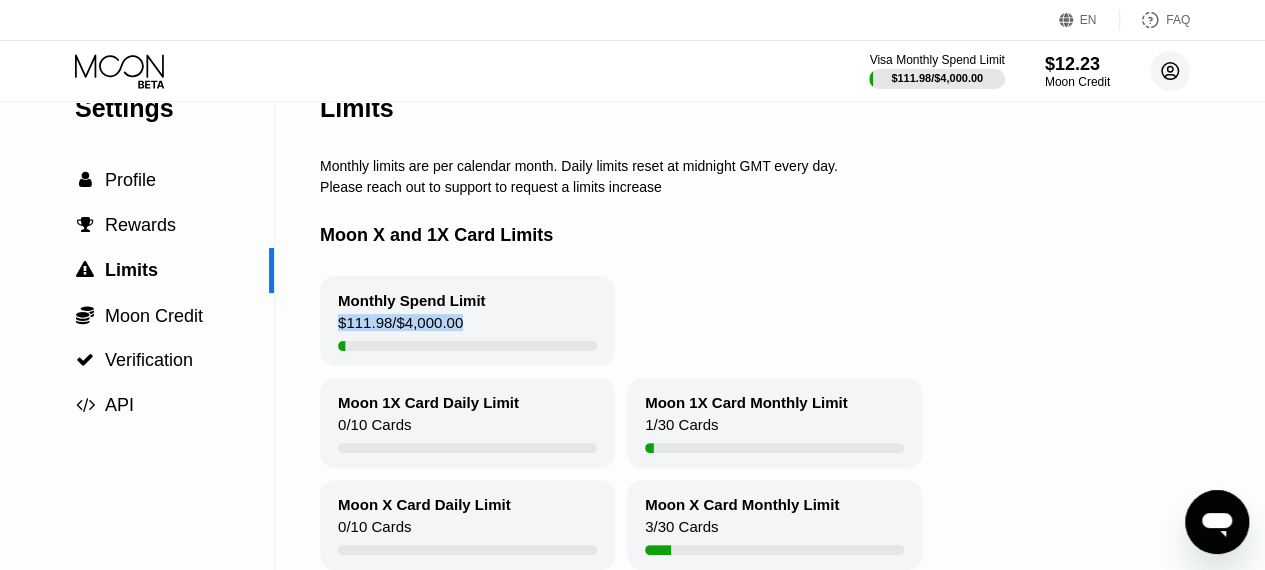 click 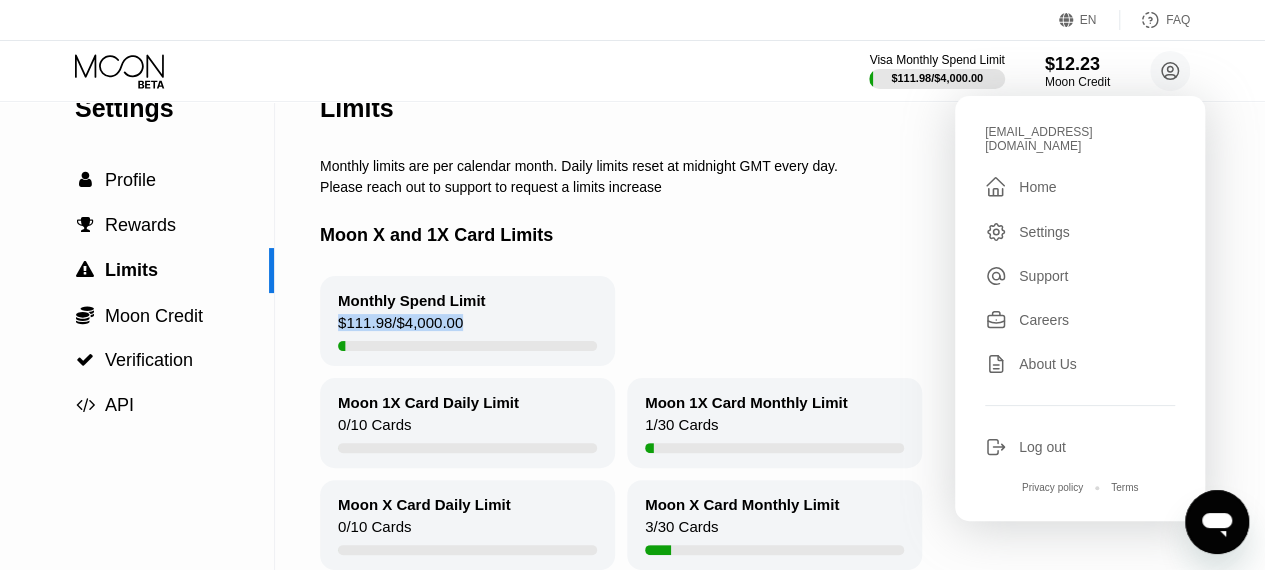 click on "Moon X and 1X Card Limits" at bounding box center (826, 235) 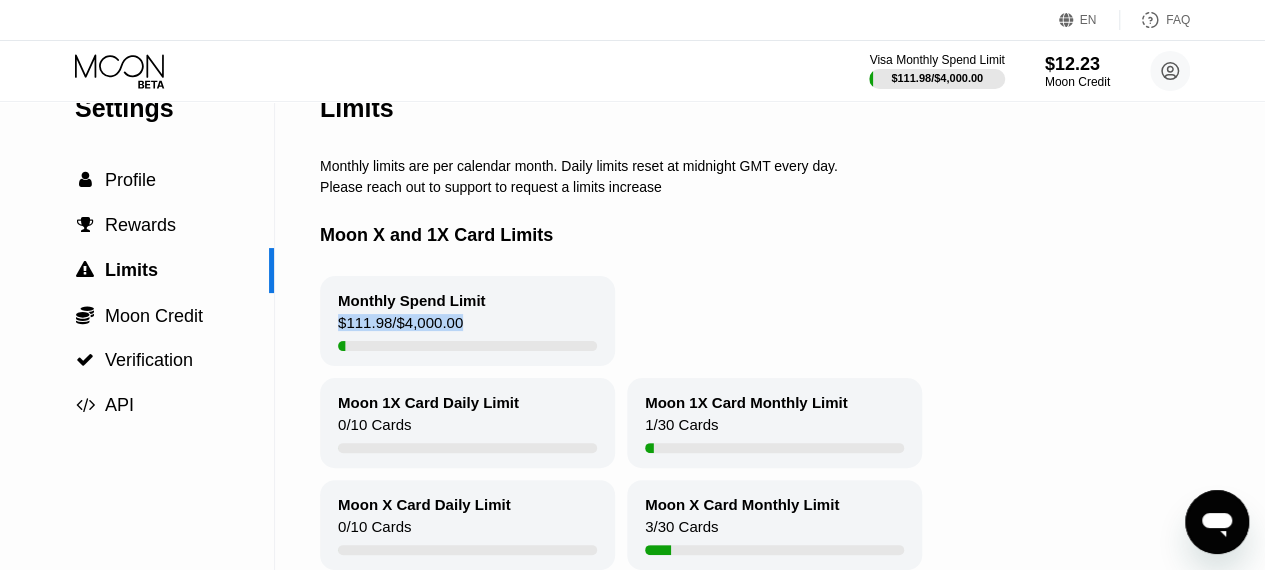 click on "$111.98 / $4,000.00" at bounding box center (400, 327) 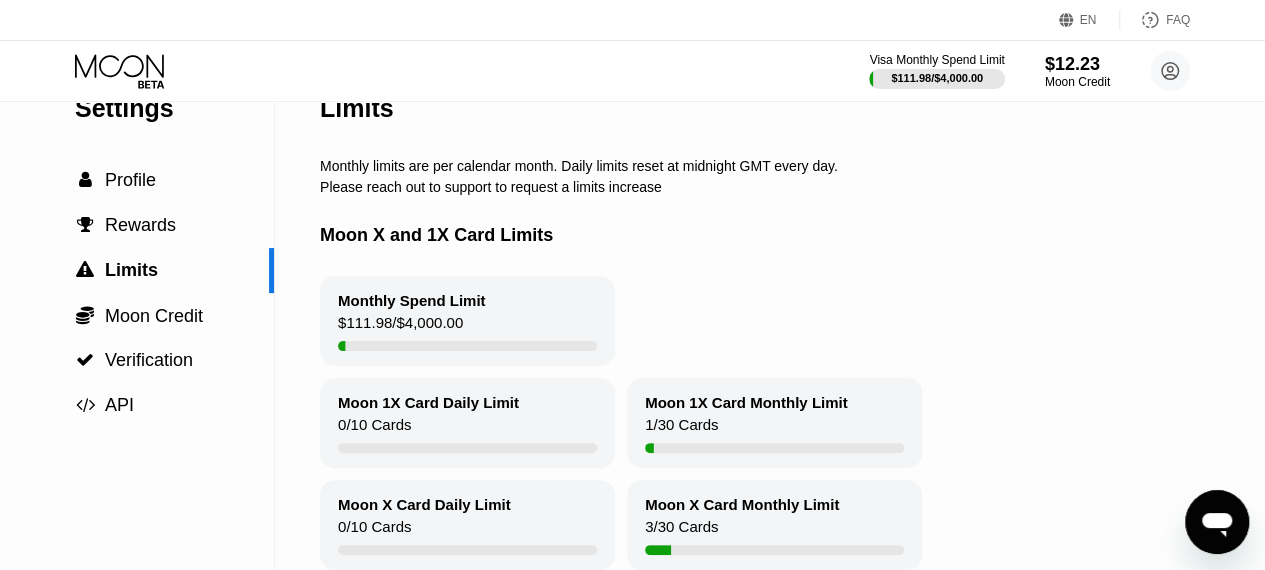 click on "$111.98 / $4,000.00" at bounding box center (400, 327) 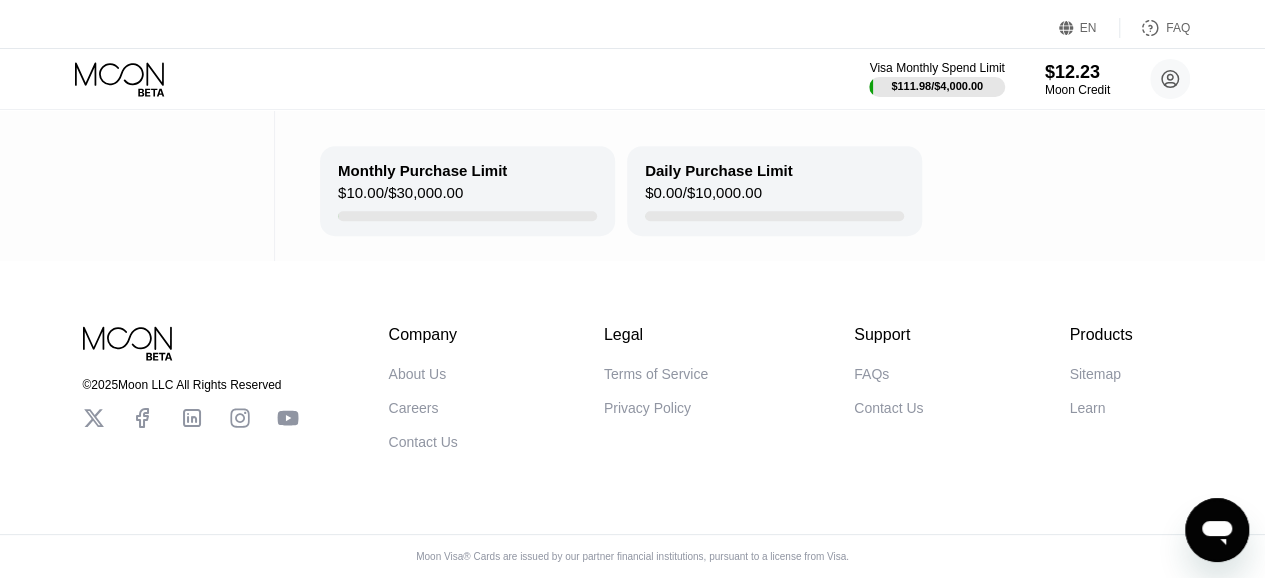 scroll, scrollTop: 0, scrollLeft: 0, axis: both 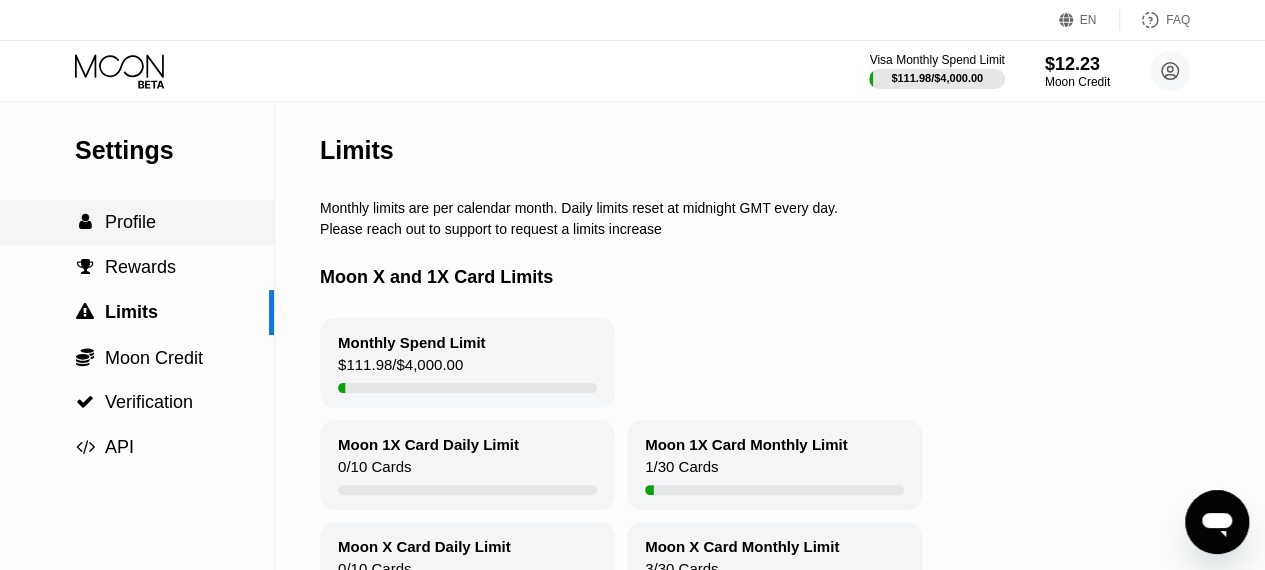 click on "Profile" at bounding box center (130, 222) 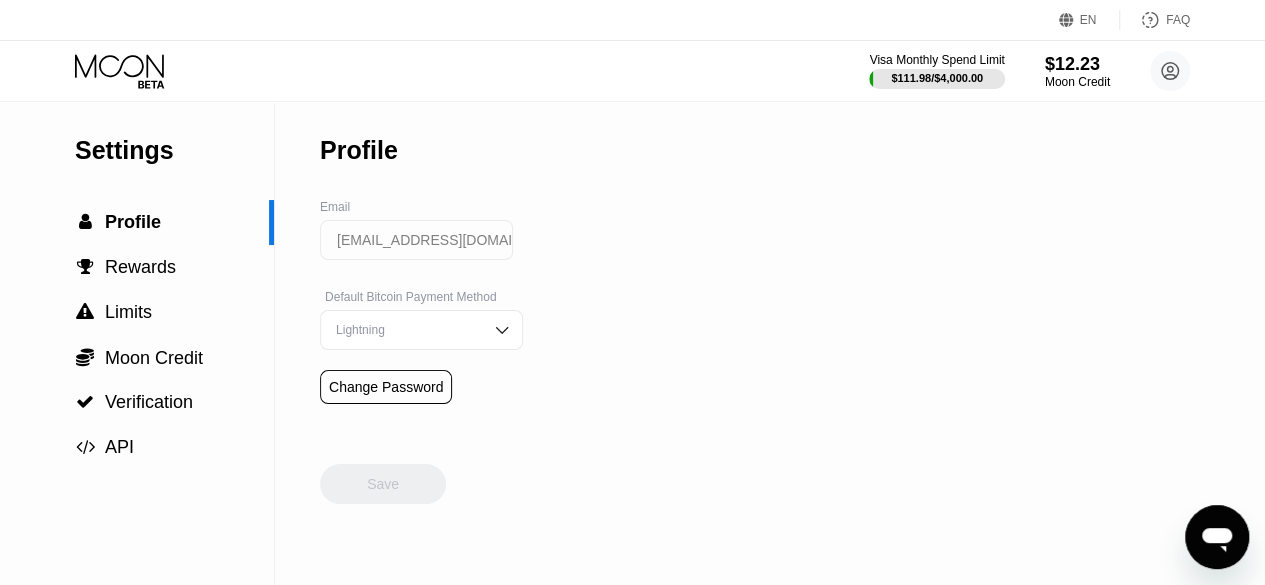 click 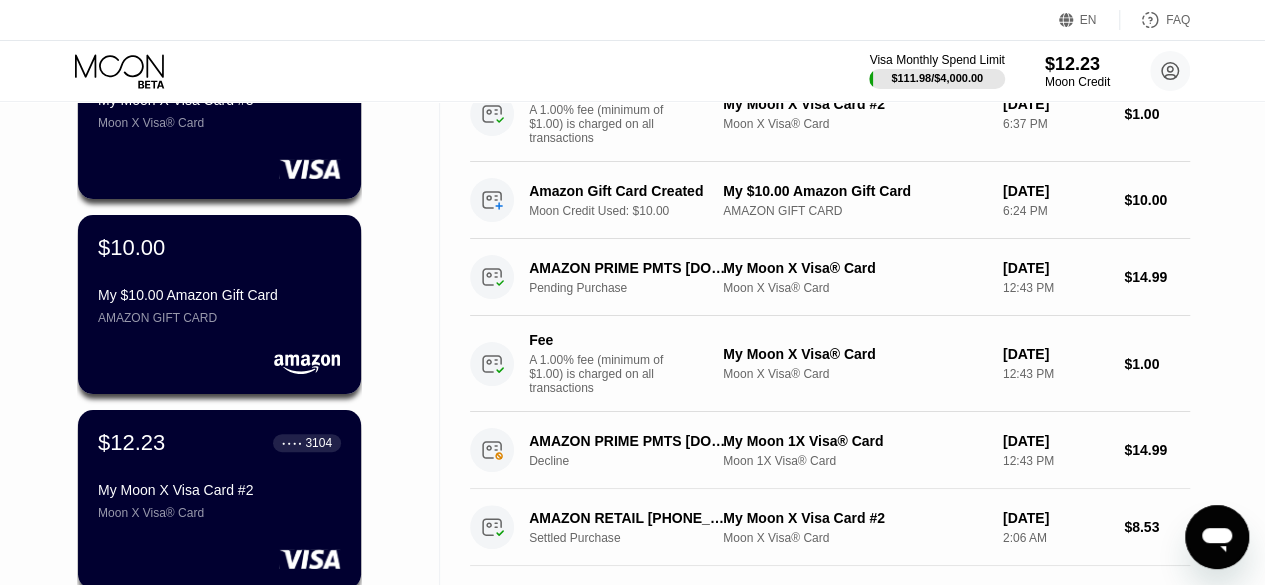 scroll, scrollTop: 0, scrollLeft: 0, axis: both 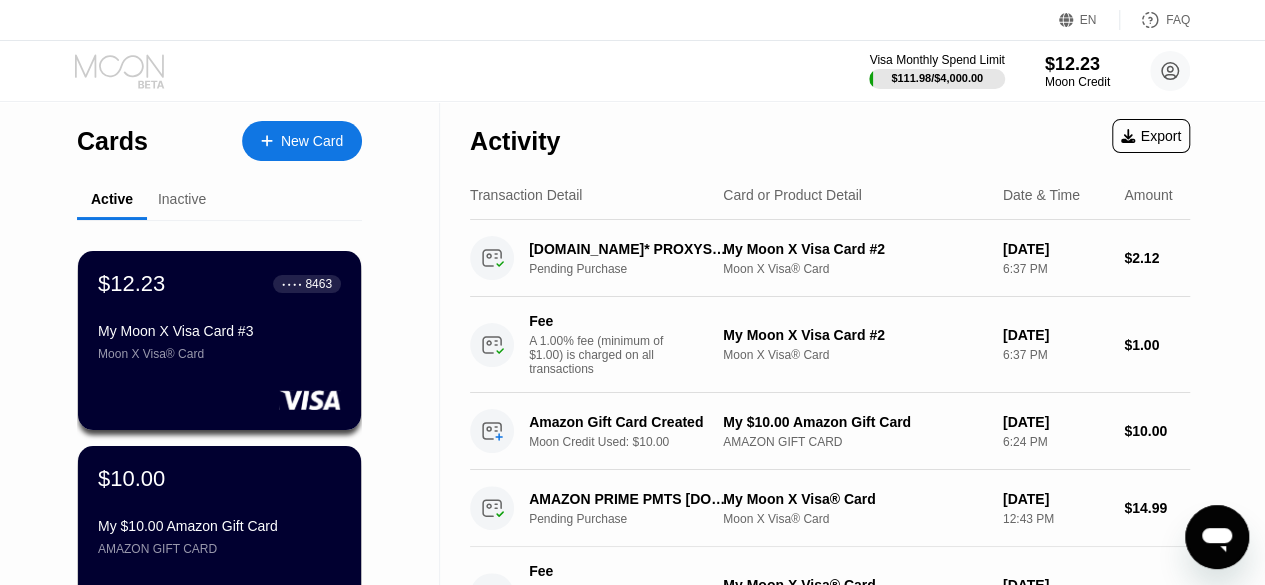 click 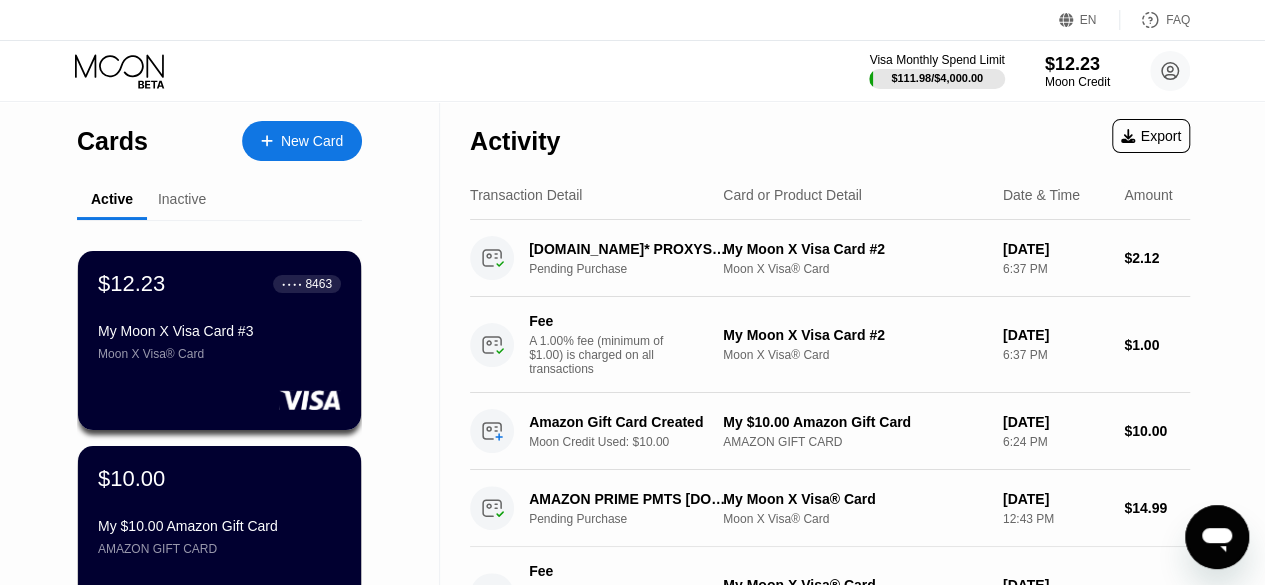 click 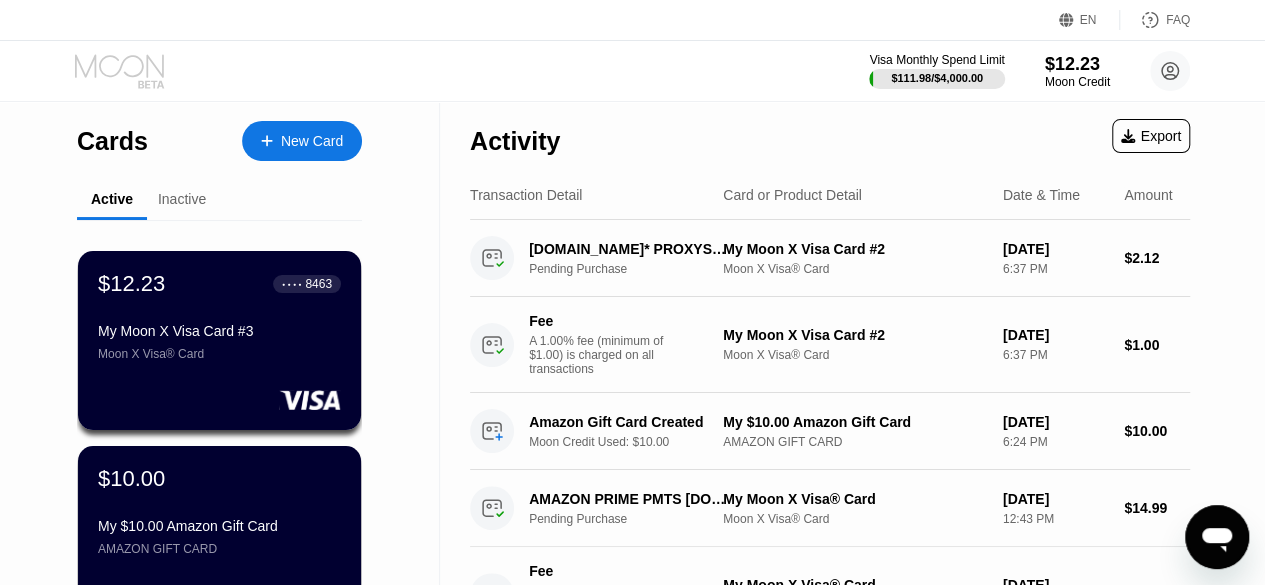 click 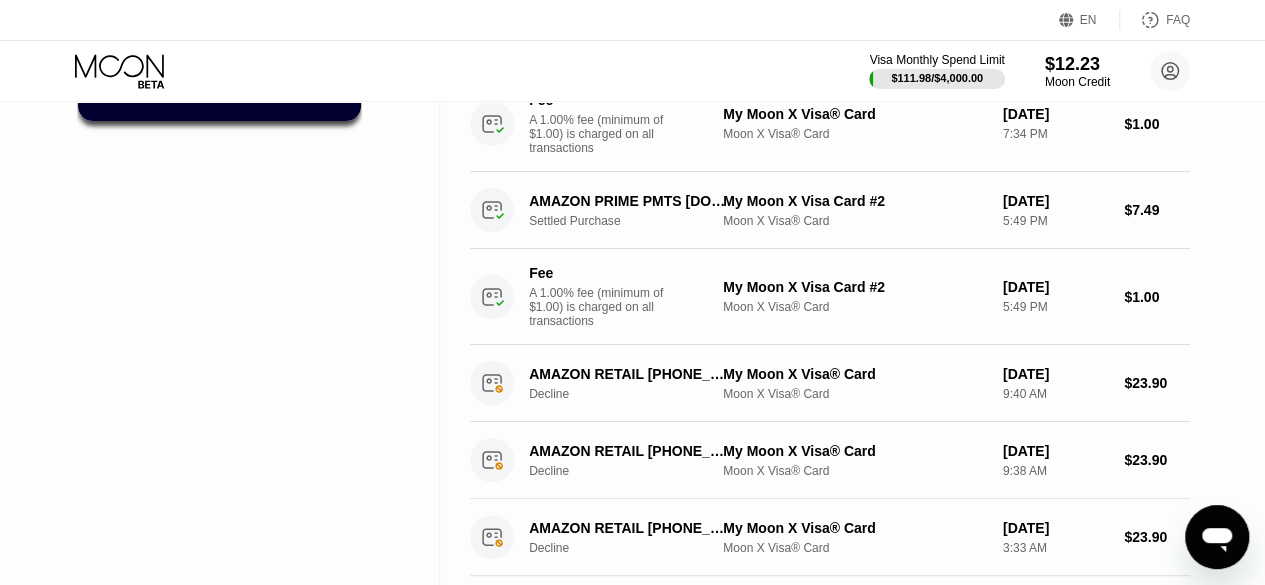 scroll, scrollTop: 0, scrollLeft: 0, axis: both 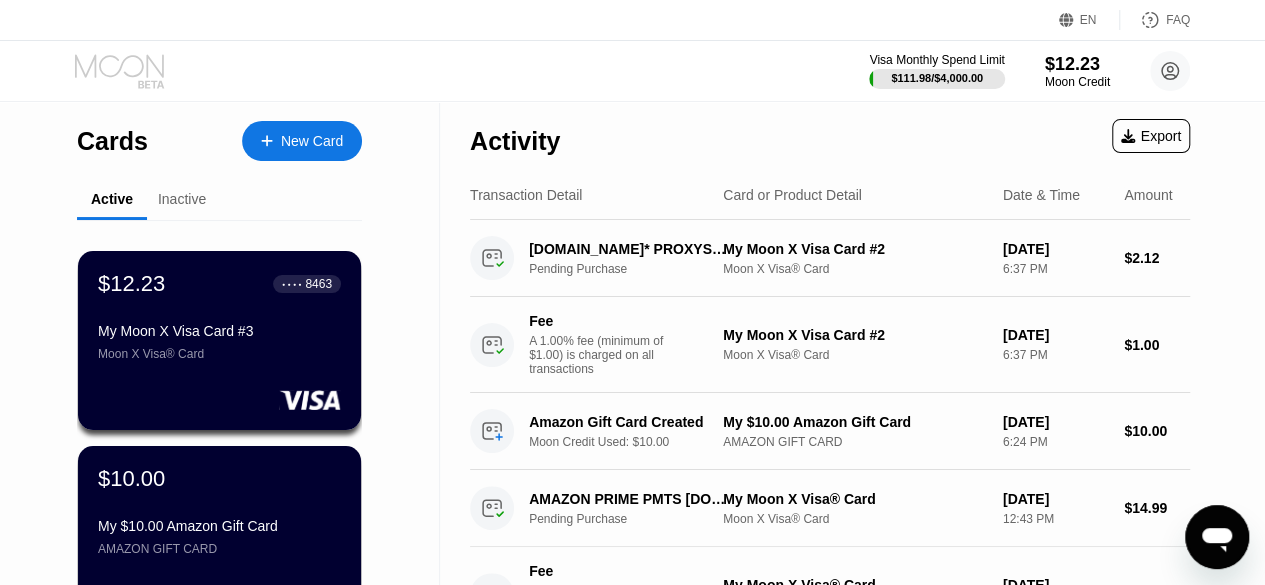 click 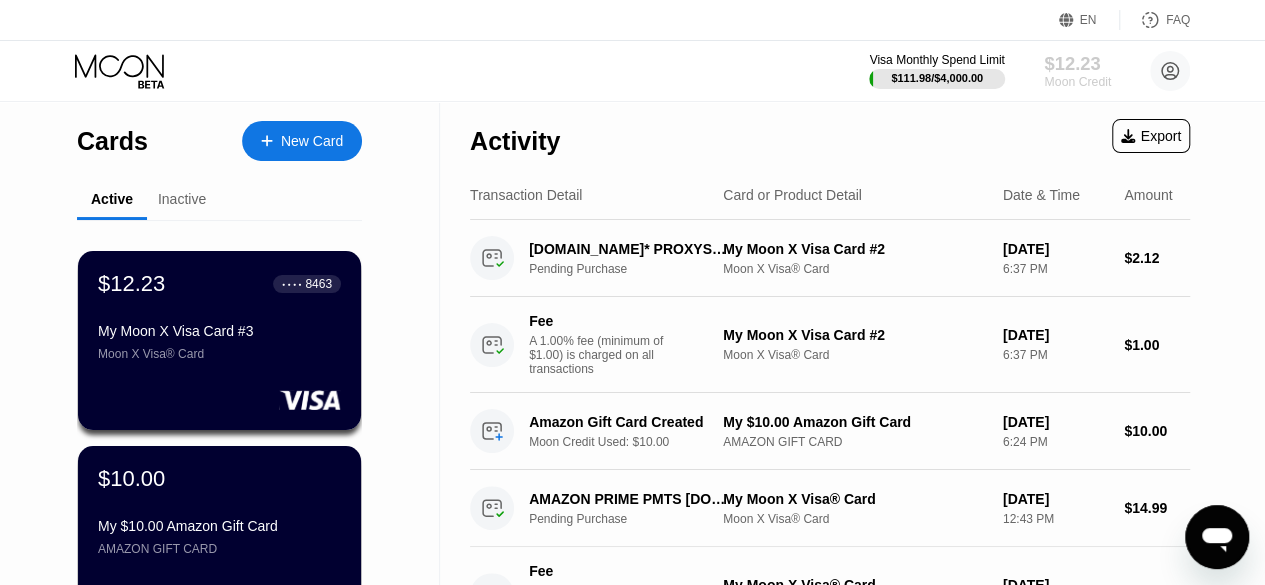 click on "$12.23" at bounding box center (1077, 63) 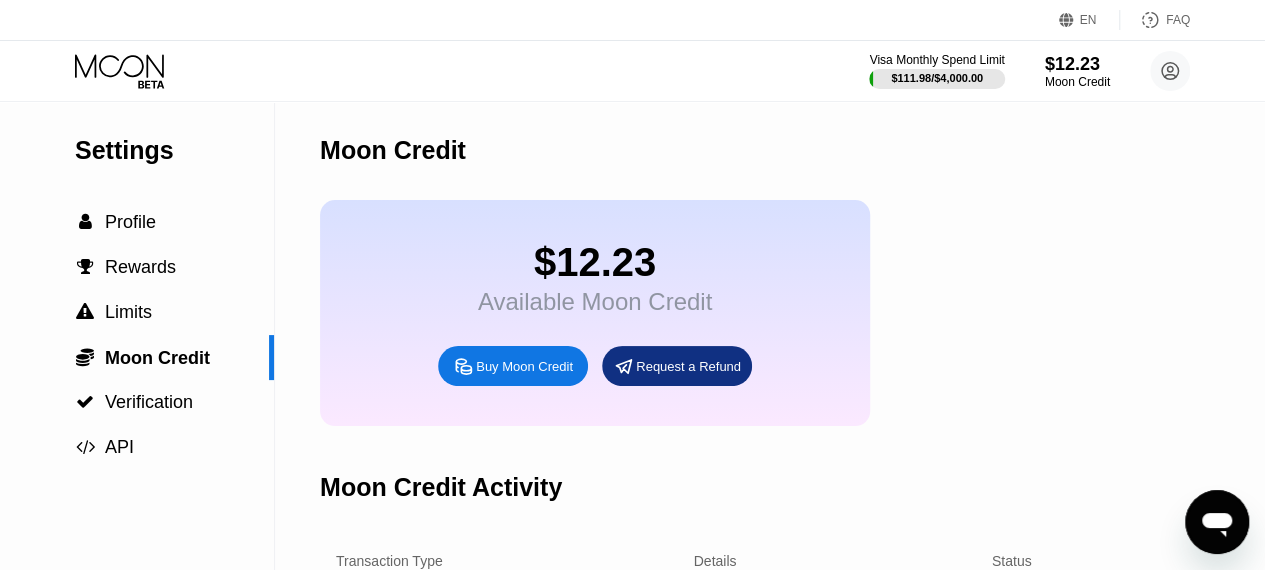 click 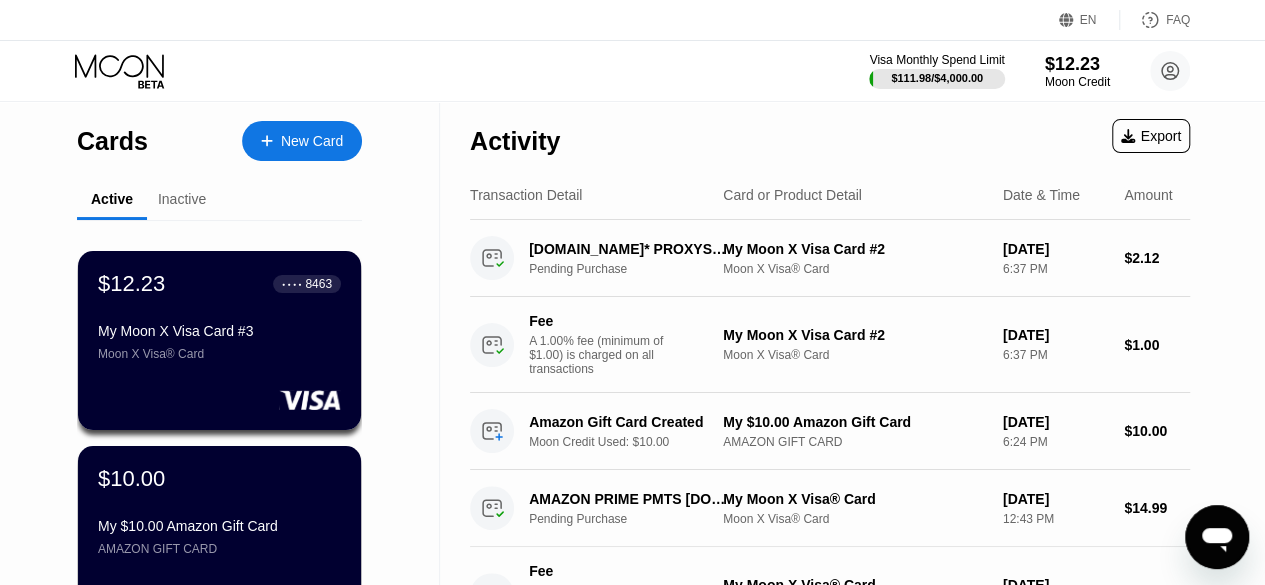 type on "x" 